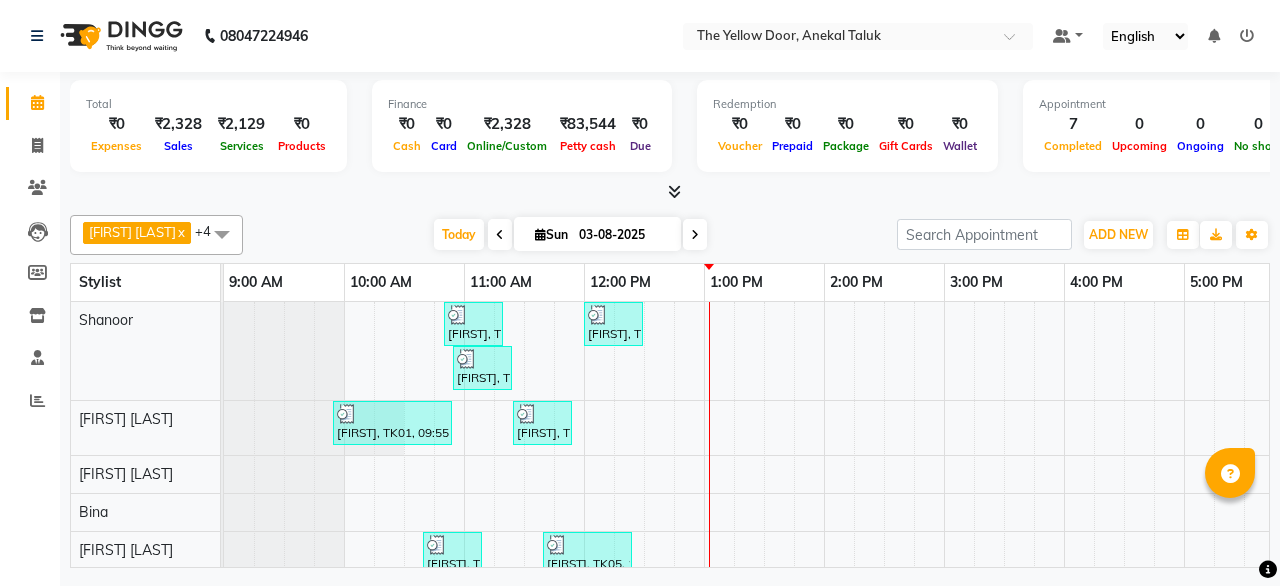 scroll, scrollTop: 0, scrollLeft: 0, axis: both 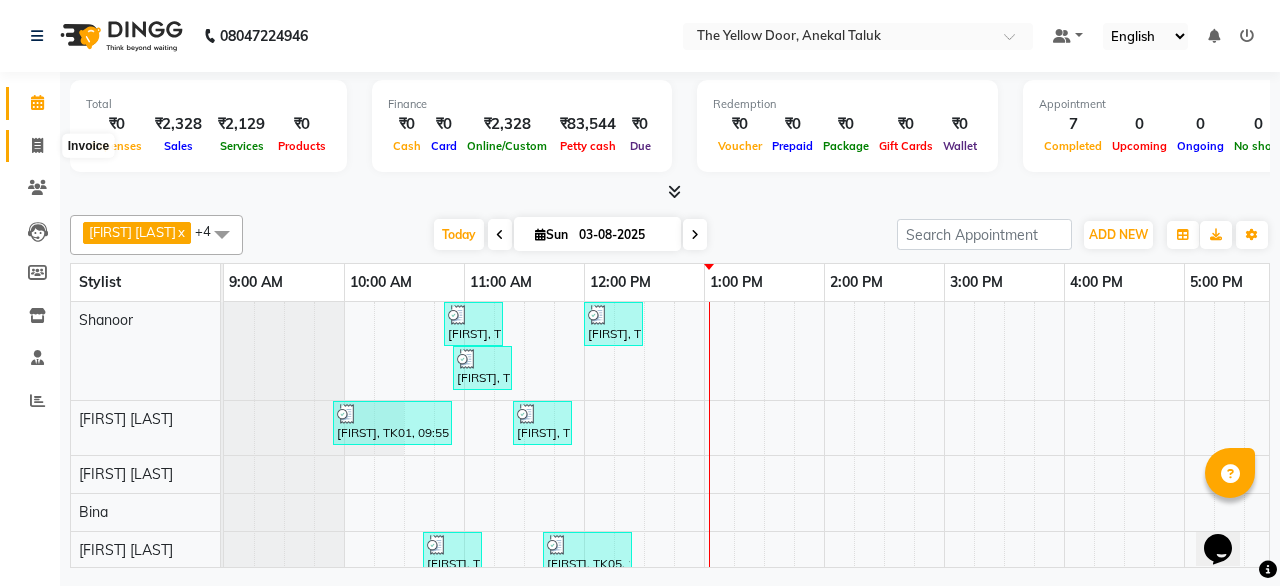 click 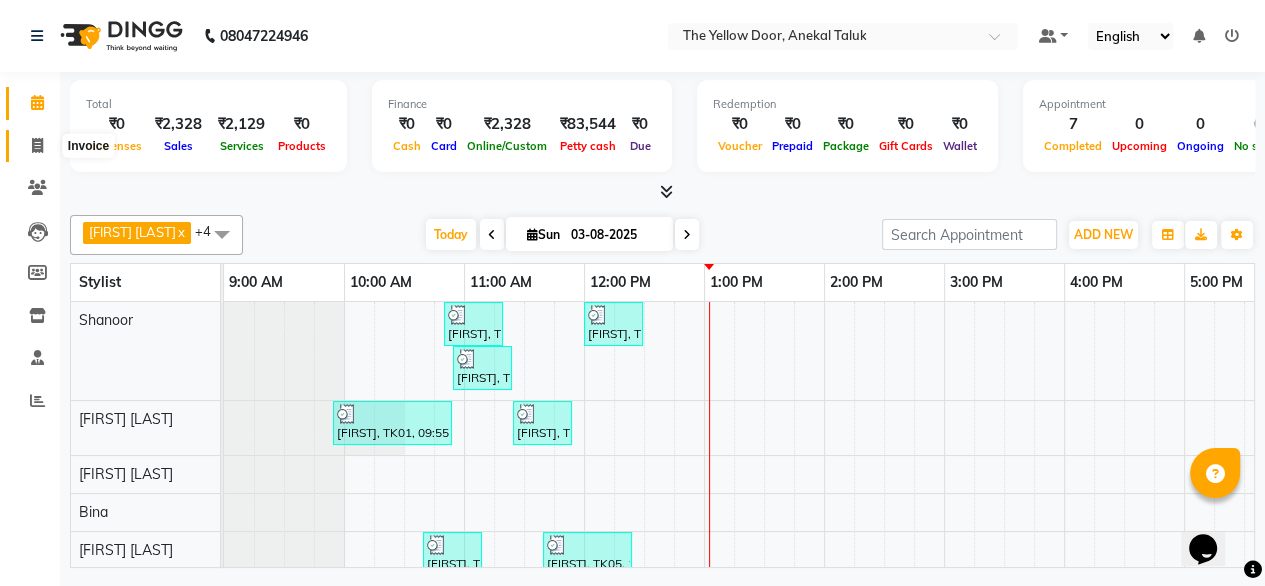 select on "service" 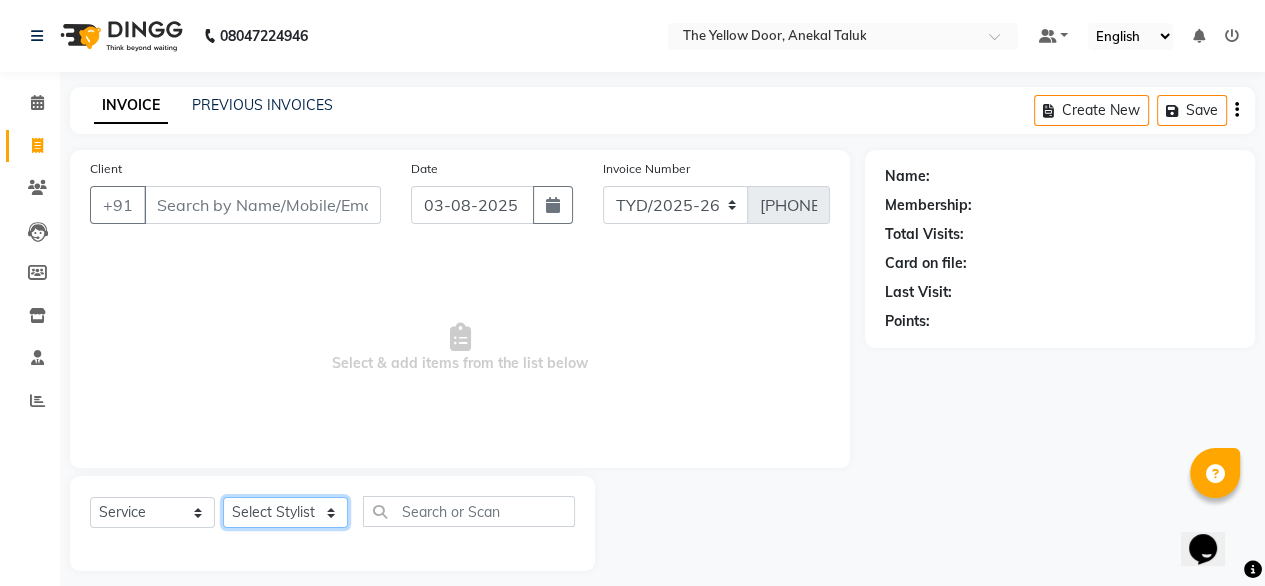 click on "Select Stylist Amit Roy Bina Deena Jena Housekeeping Manager Sajiya Shefi Shanoor Shri" 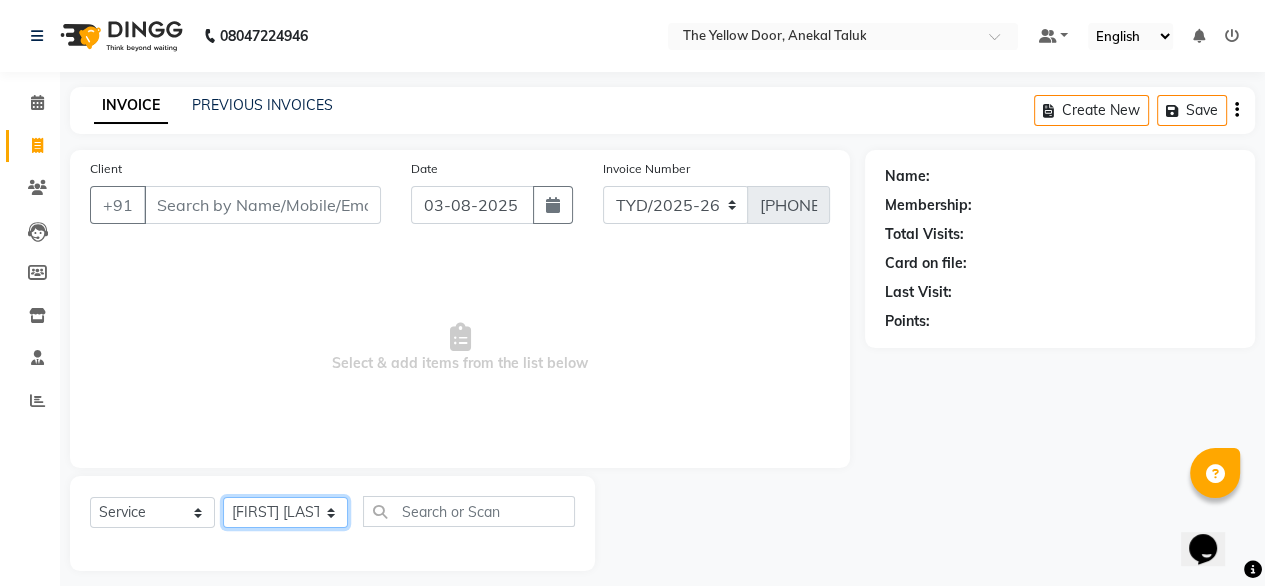 click on "Select Stylist Amit Roy Bina Deena Jena Housekeeping Manager Sajiya Shefi Shanoor Shri" 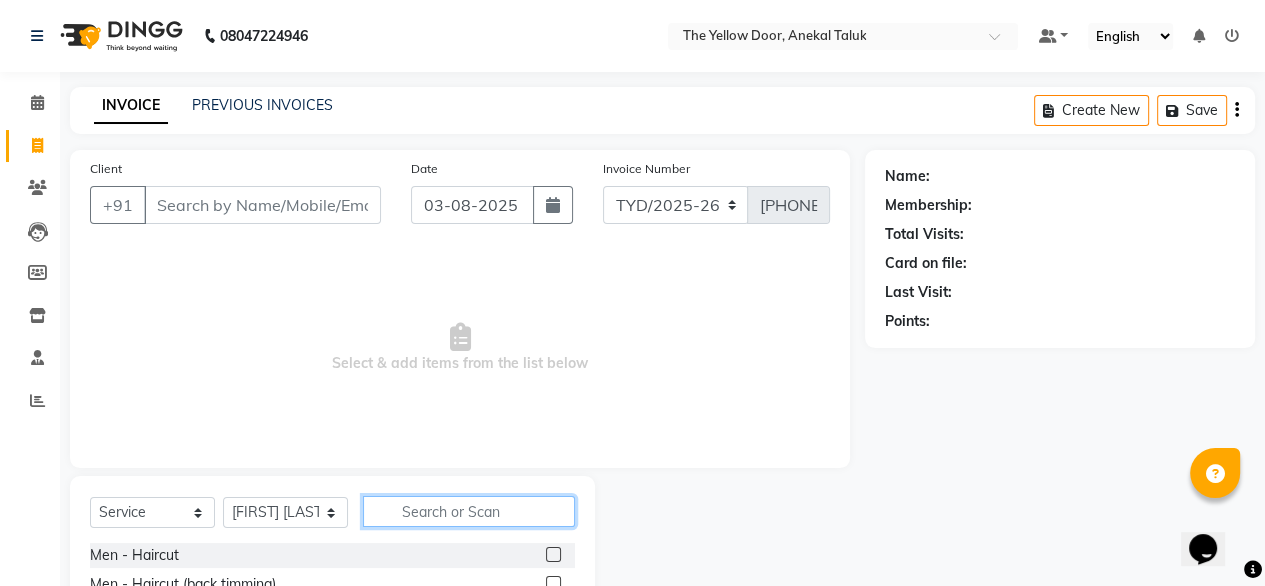 click 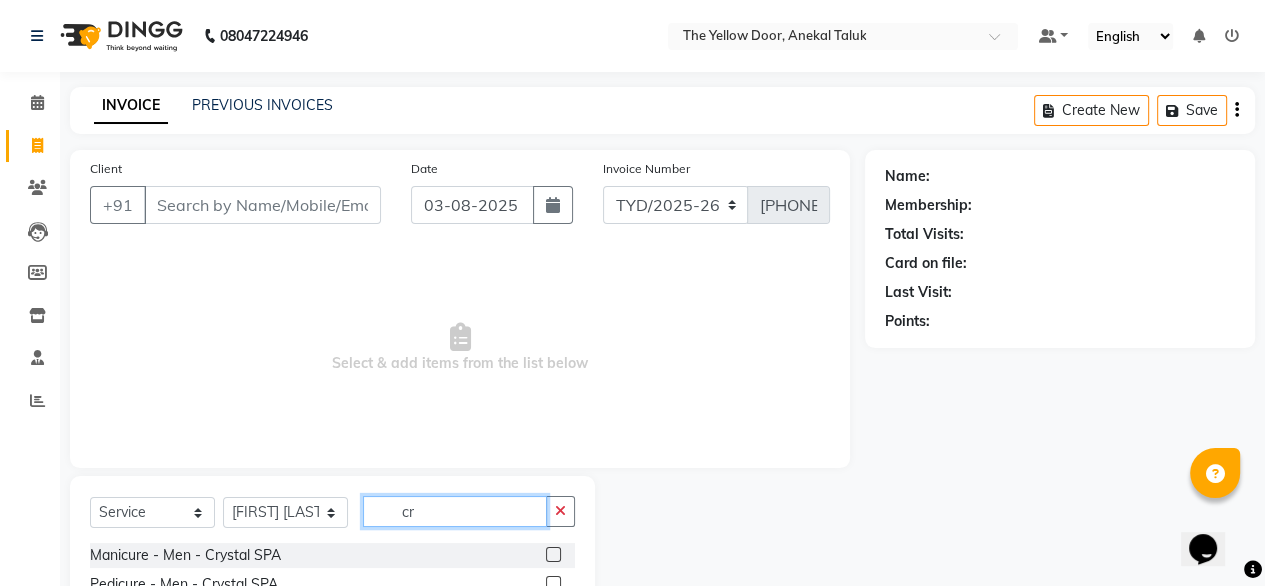 scroll, scrollTop: 216, scrollLeft: 0, axis: vertical 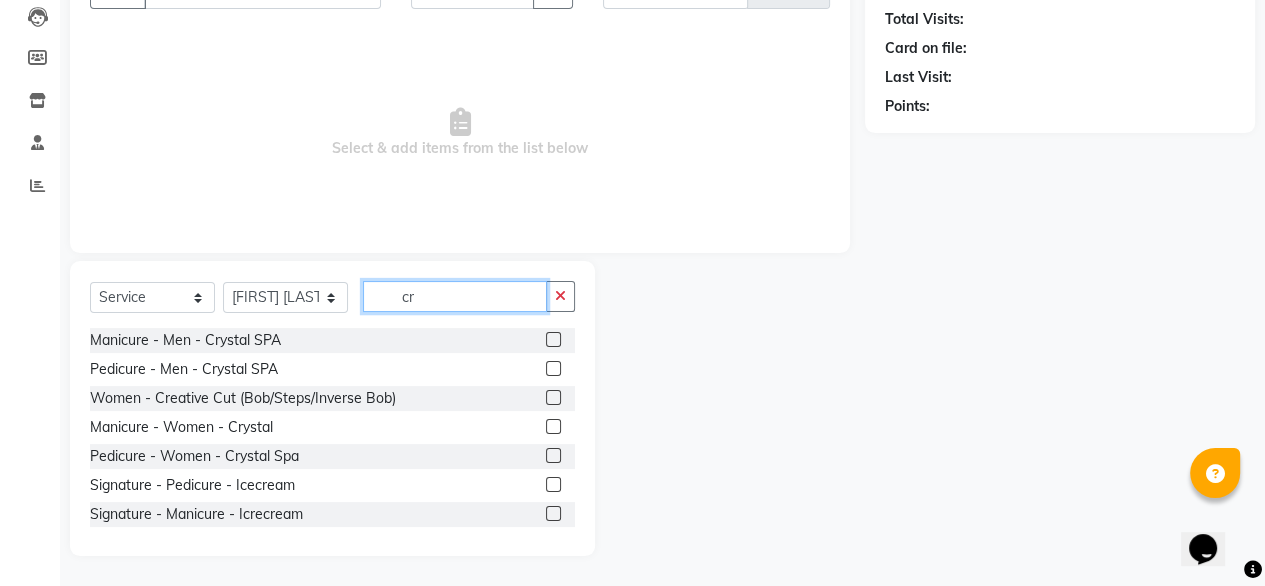 type on "cr" 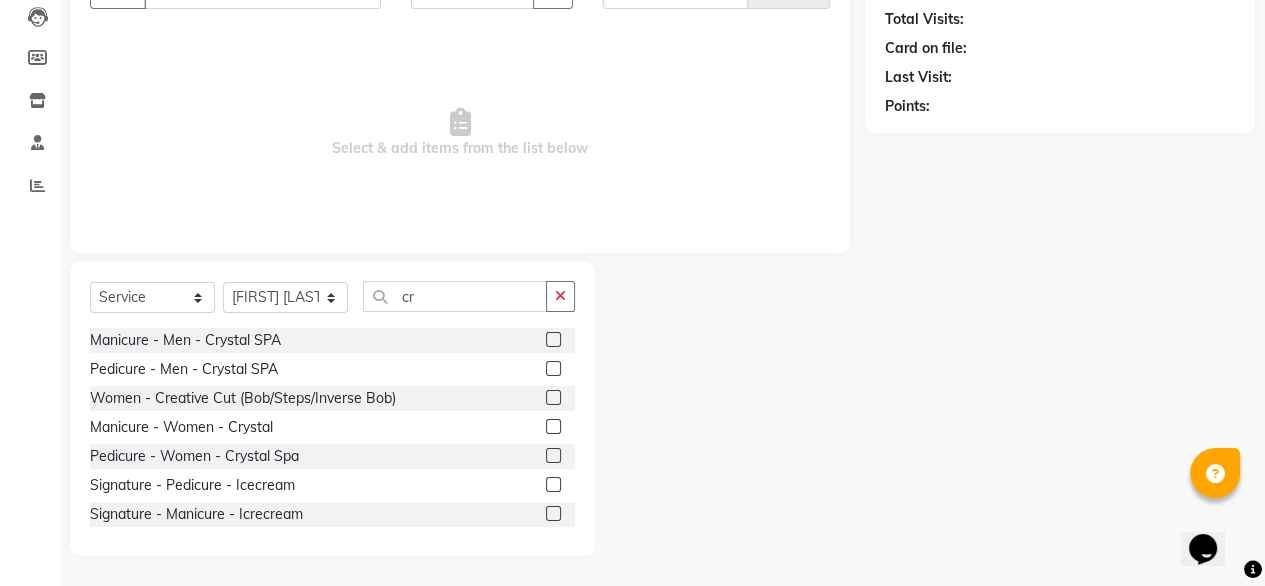click 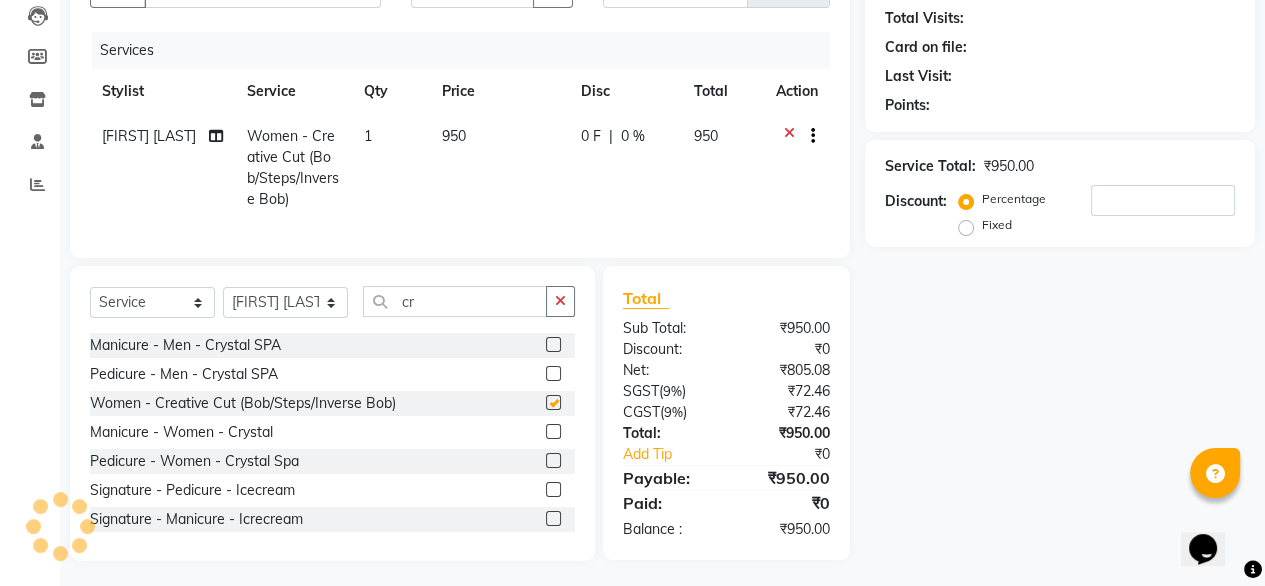 checkbox on "false" 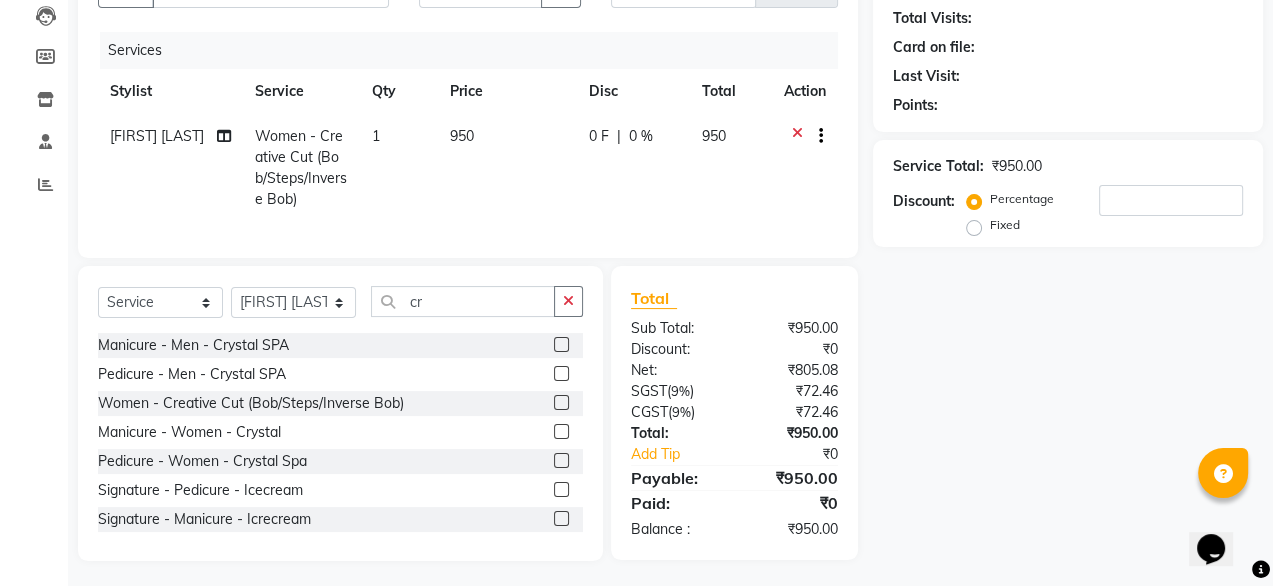 scroll, scrollTop: 0, scrollLeft: 0, axis: both 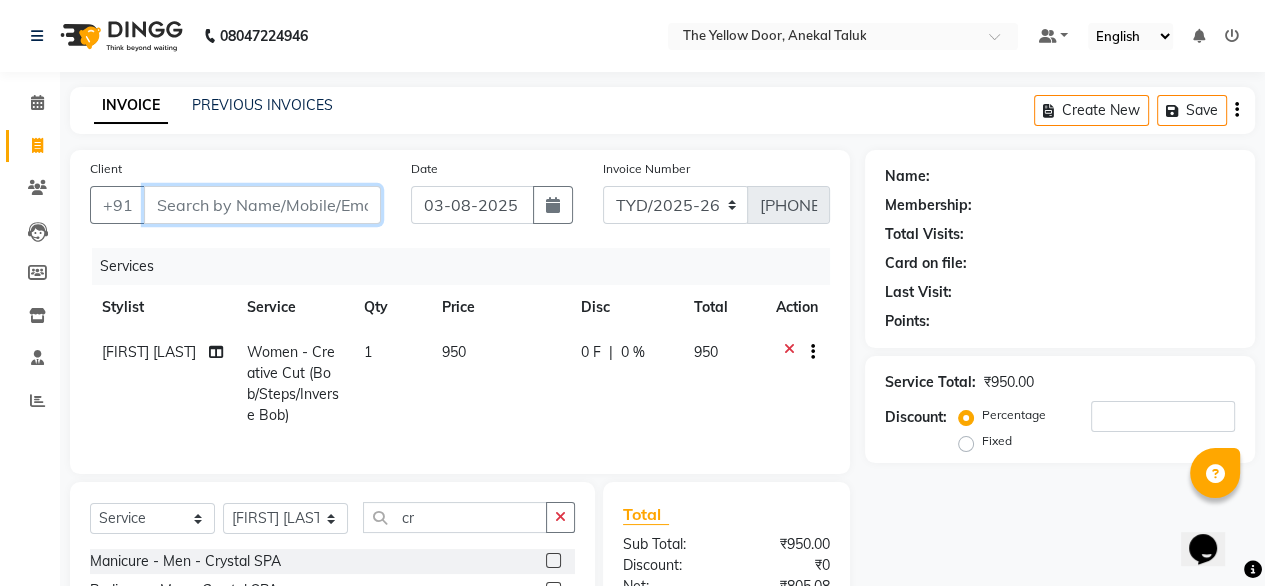 click on "Client" at bounding box center (262, 205) 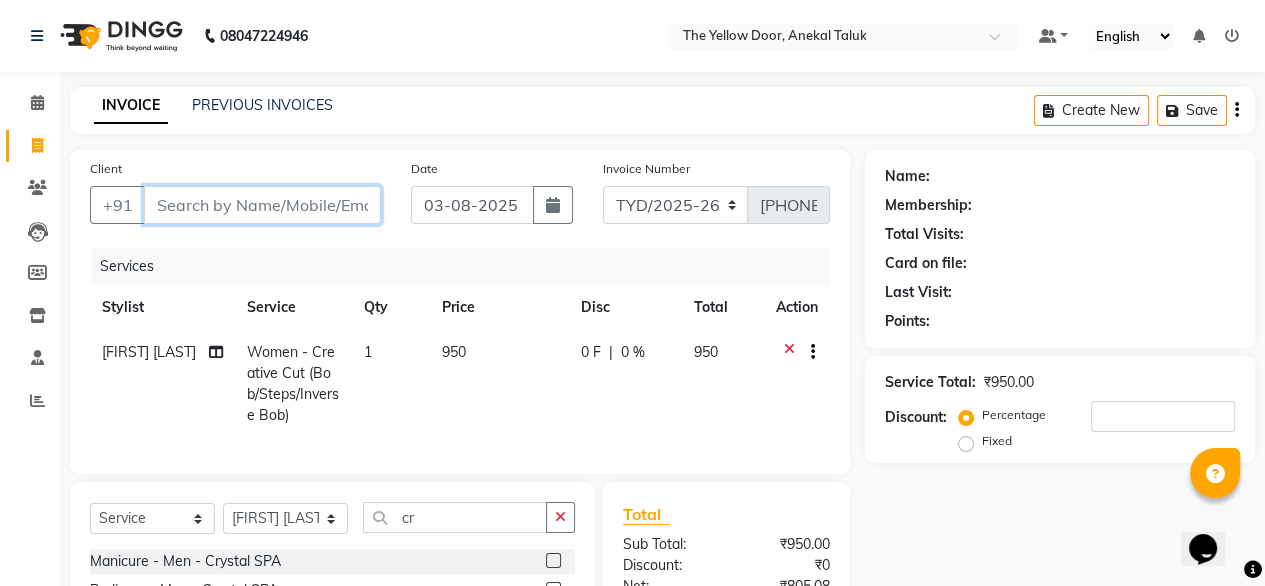 type on "8" 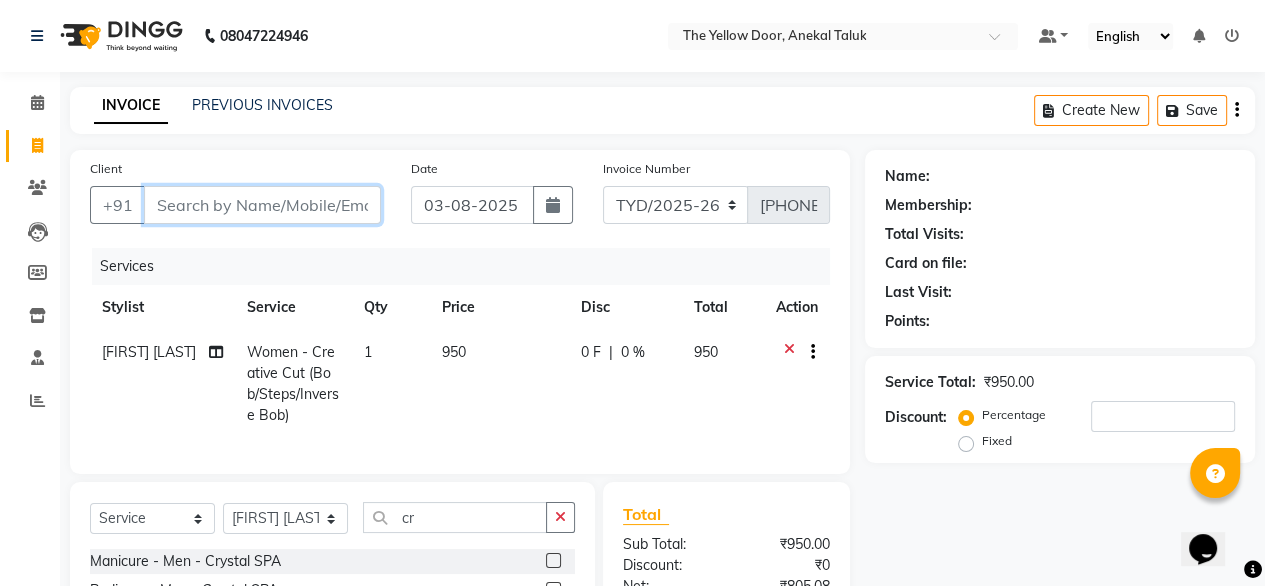 type on "0" 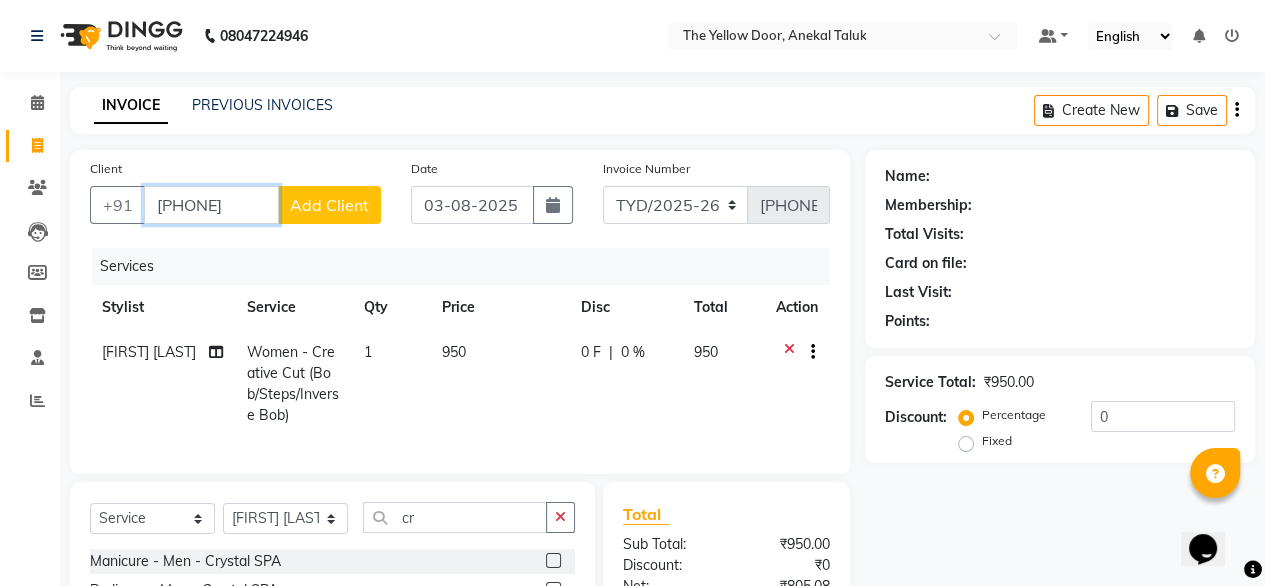 type on "[PHONE]" 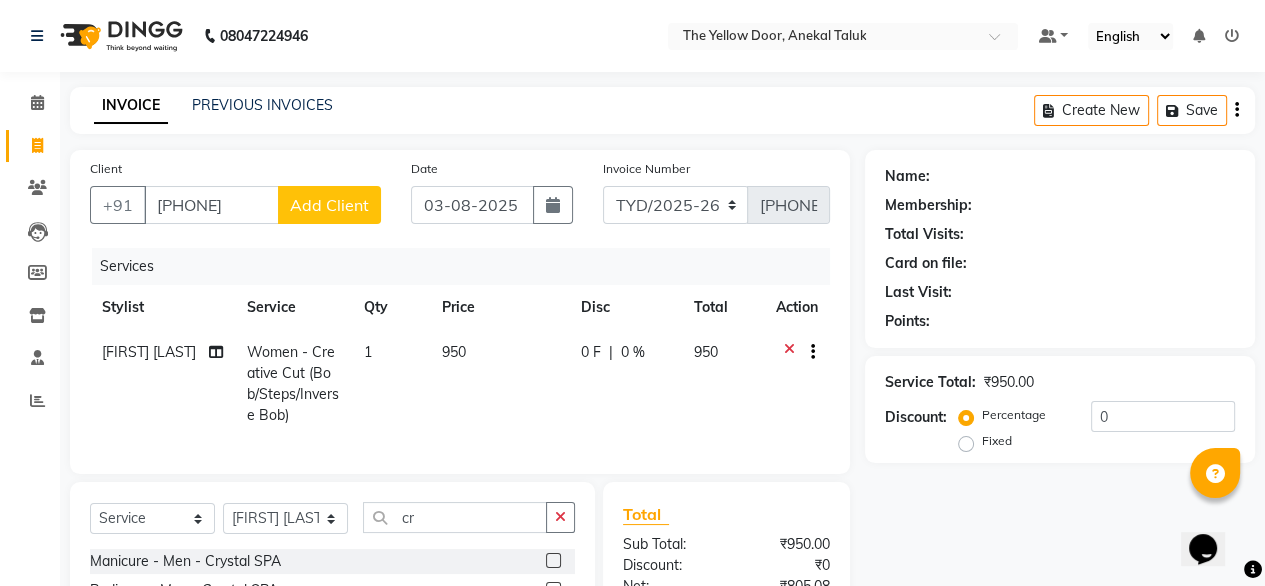 click on "Add Client" 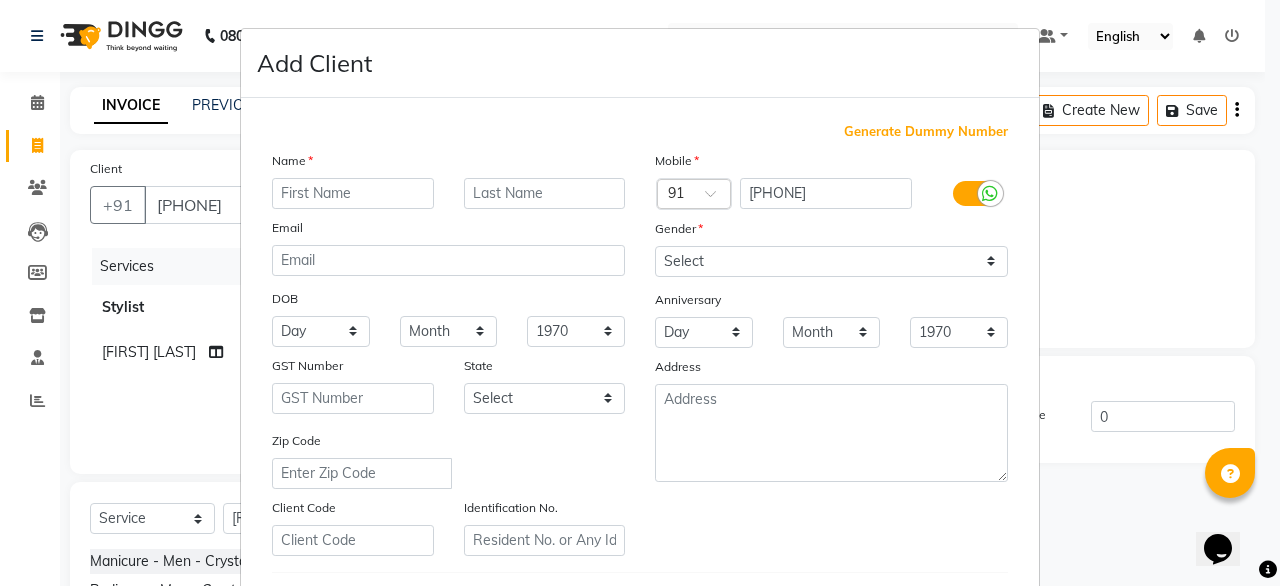 click at bounding box center (353, 193) 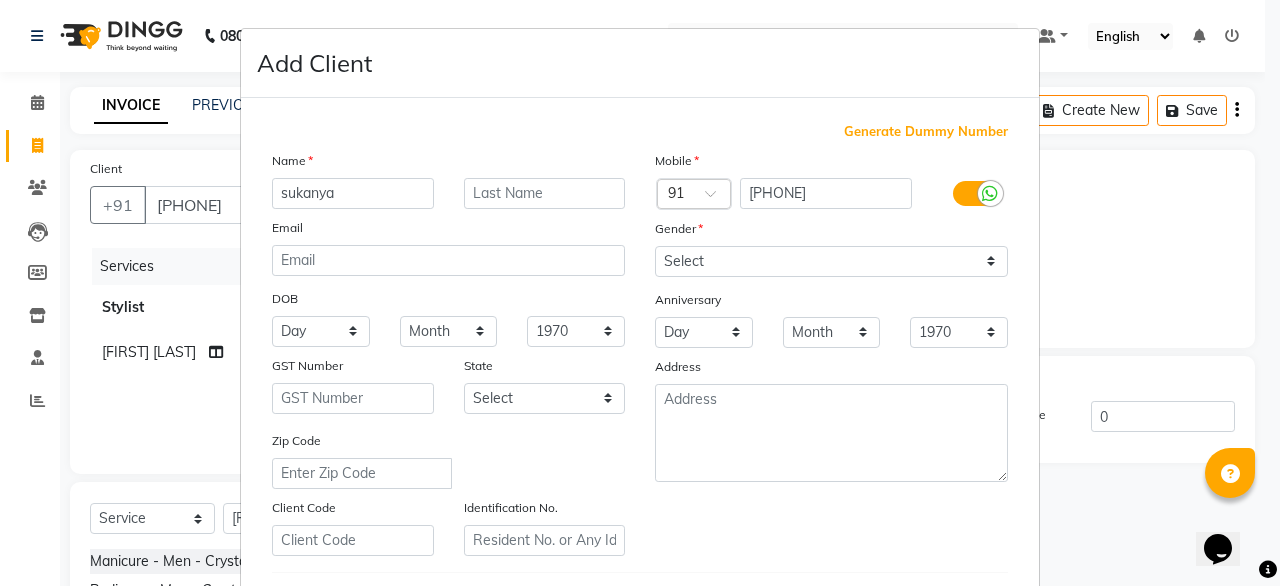 type on "sukanya" 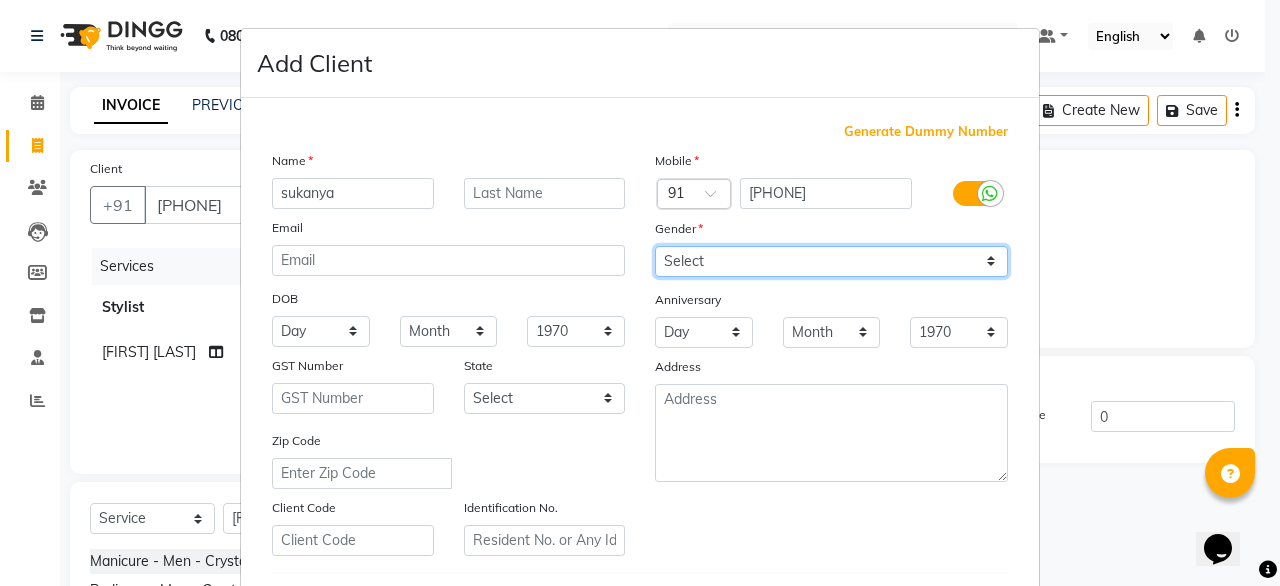 click on "Select Male Female Other Prefer Not To Say" at bounding box center [831, 261] 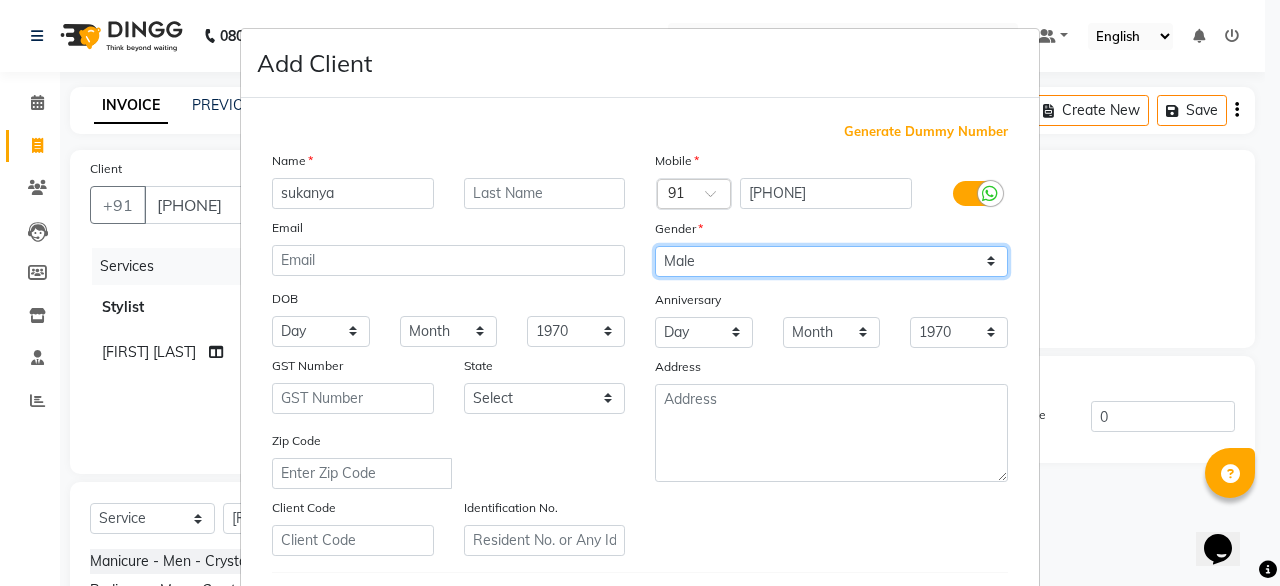 click on "Select Male Female Other Prefer Not To Say" at bounding box center (831, 261) 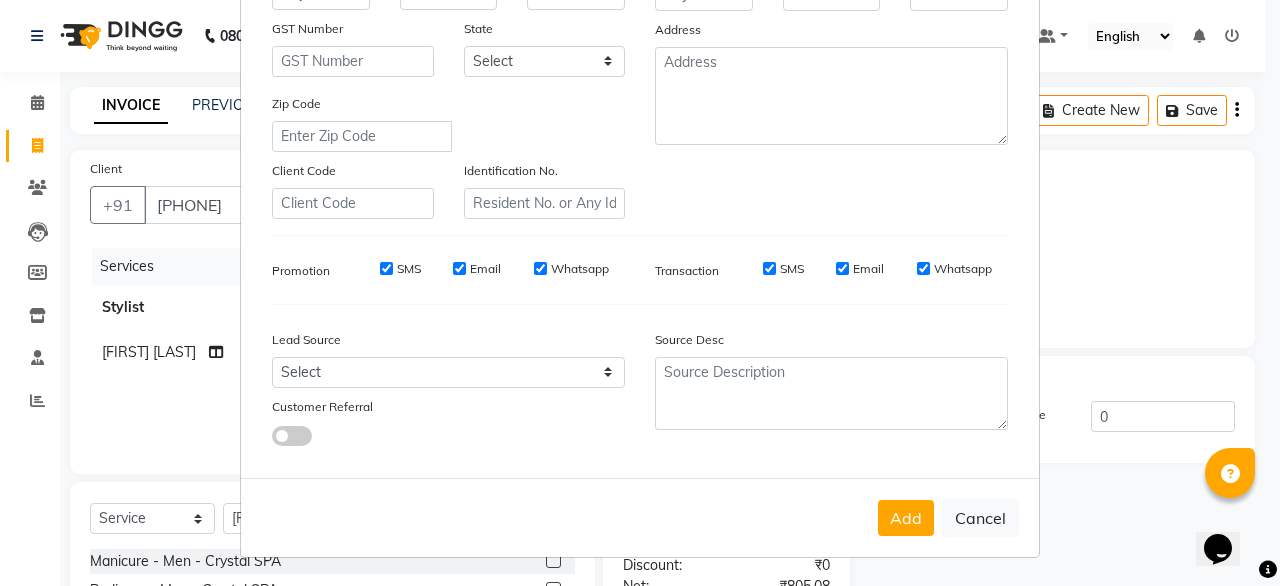 scroll, scrollTop: 0, scrollLeft: 0, axis: both 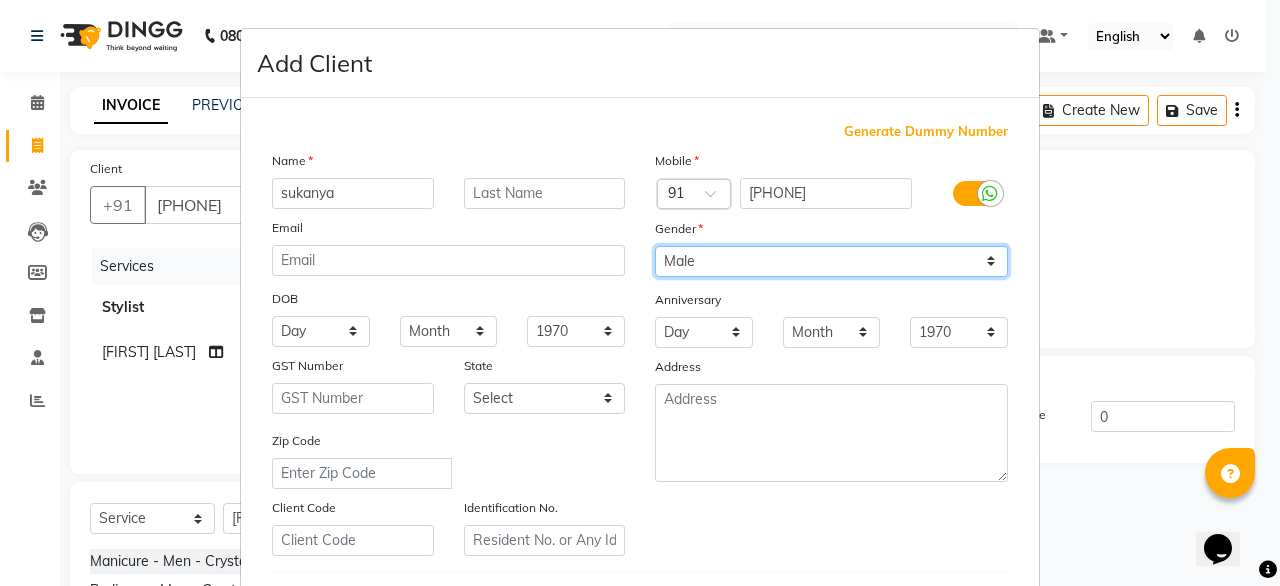 click on "Select Male Female Other Prefer Not To Say" at bounding box center [831, 261] 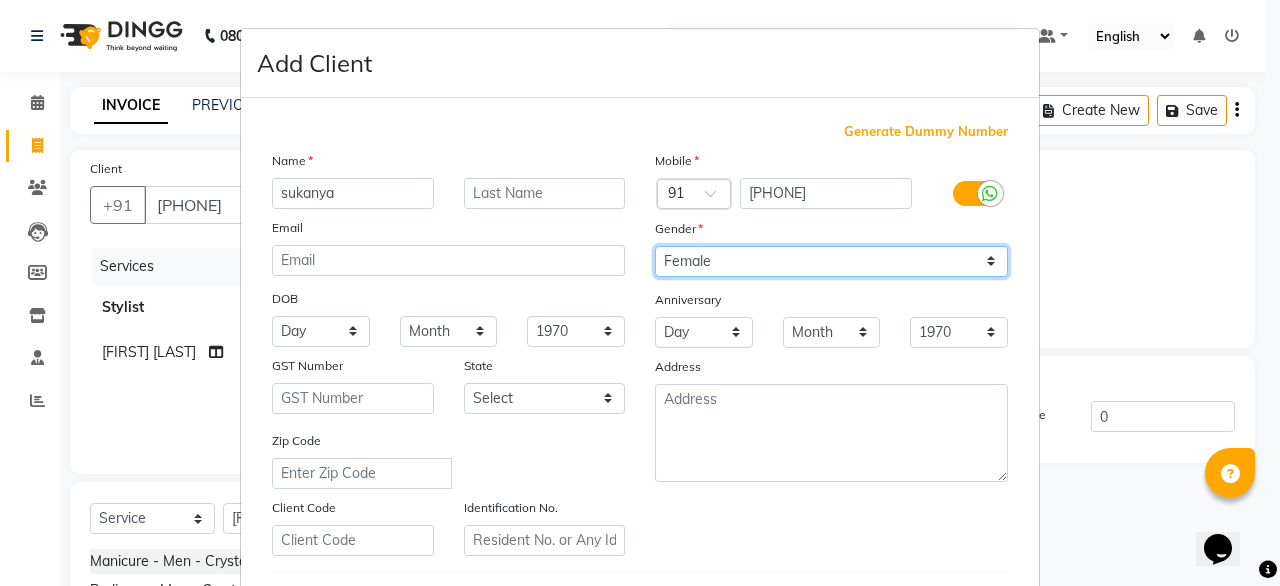 click on "Select Male Female Other Prefer Not To Say" at bounding box center [831, 261] 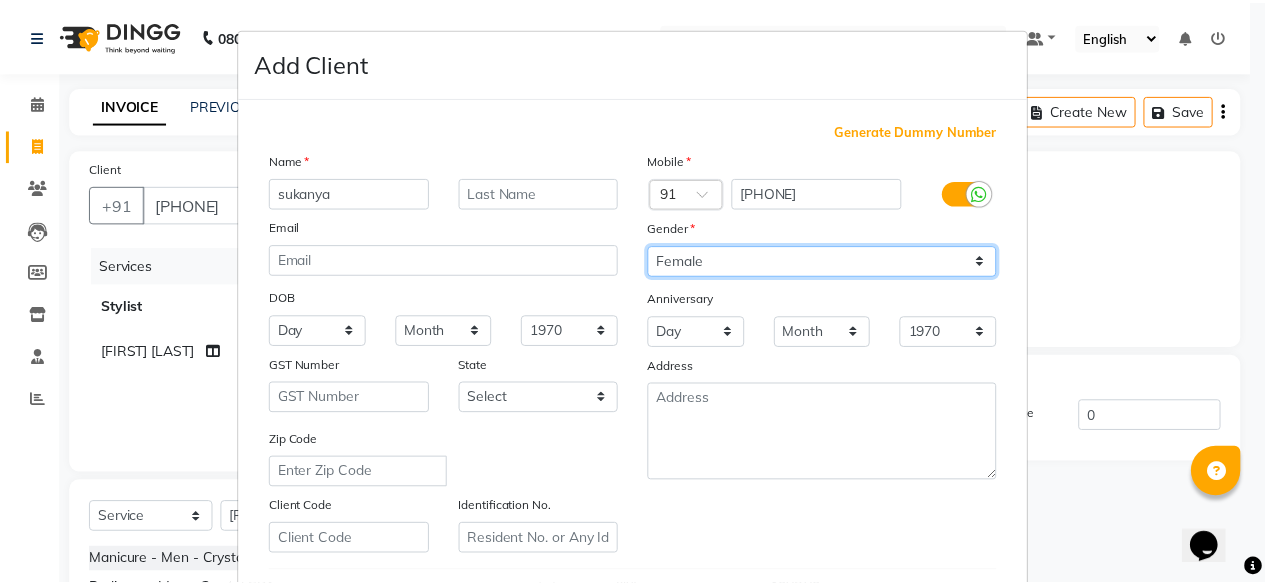 scroll, scrollTop: 347, scrollLeft: 0, axis: vertical 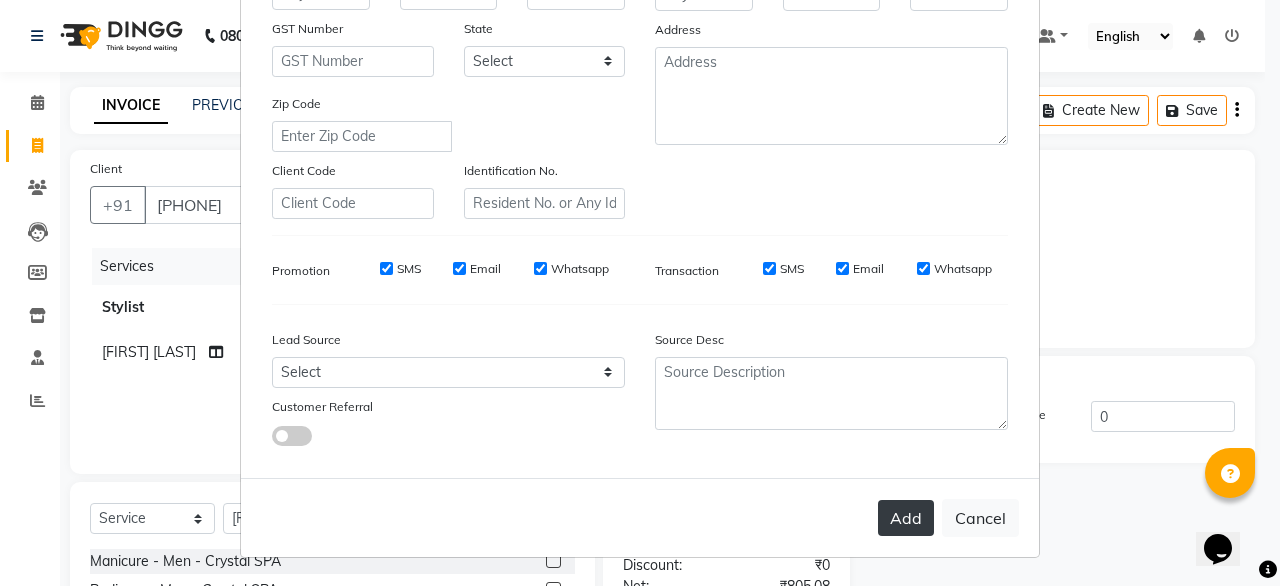 click on "Add" at bounding box center [906, 518] 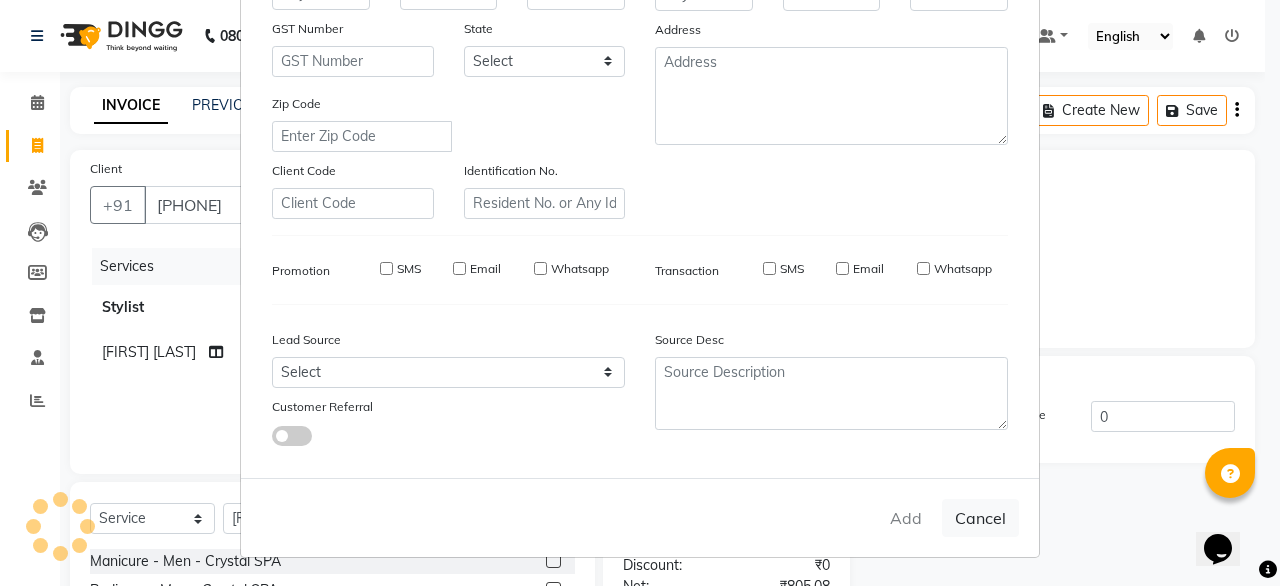 type 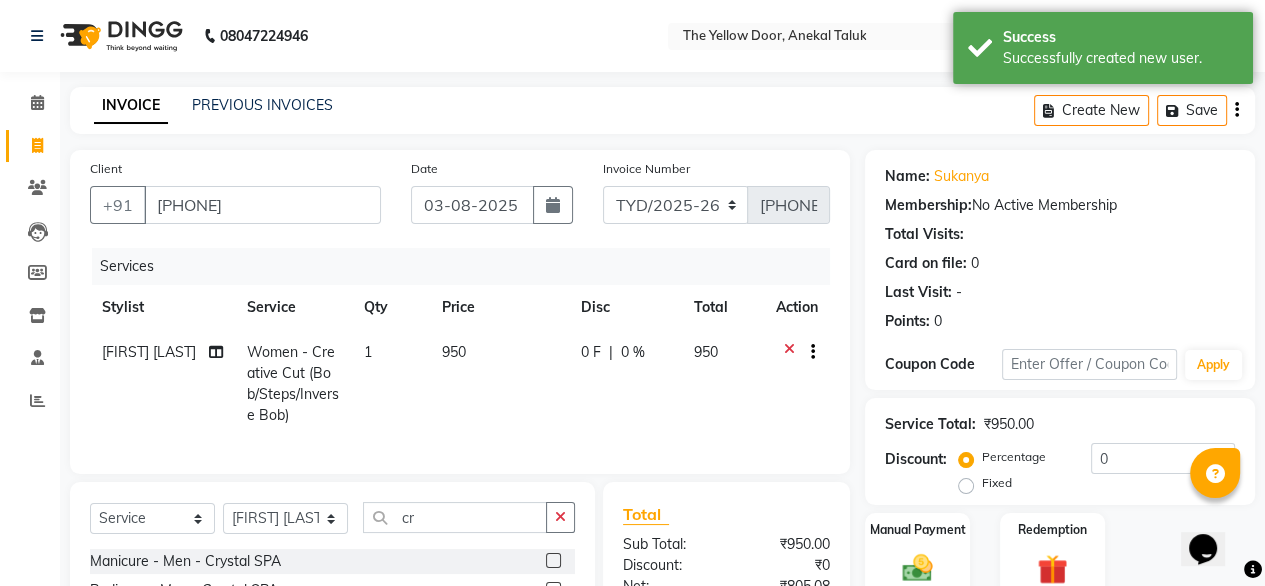 scroll, scrollTop: 237, scrollLeft: 0, axis: vertical 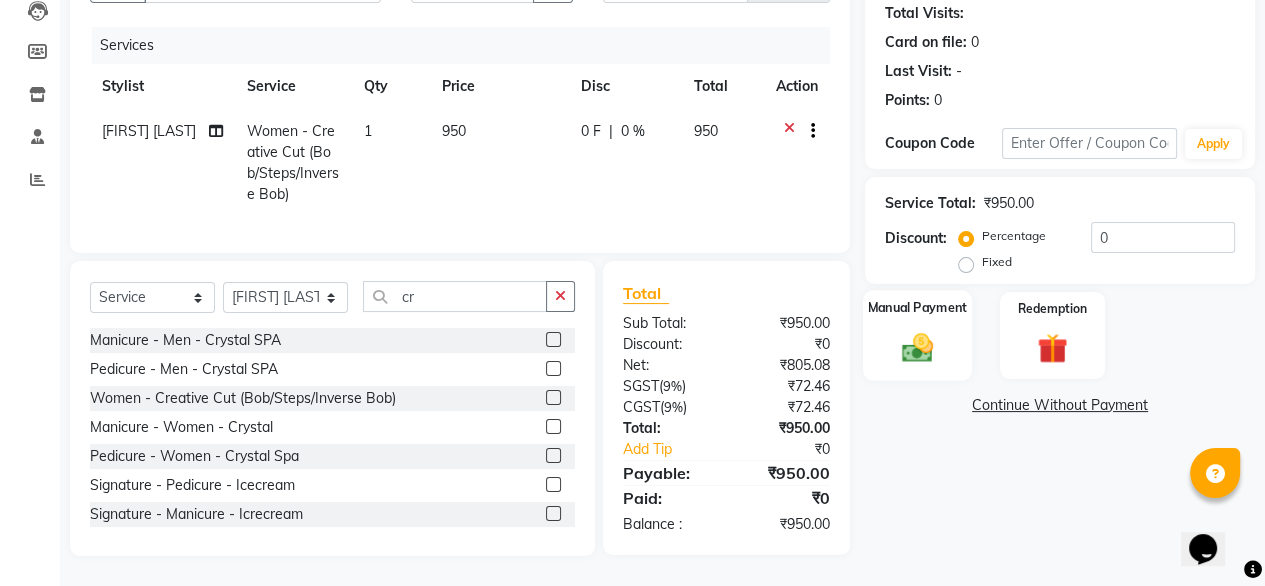 click 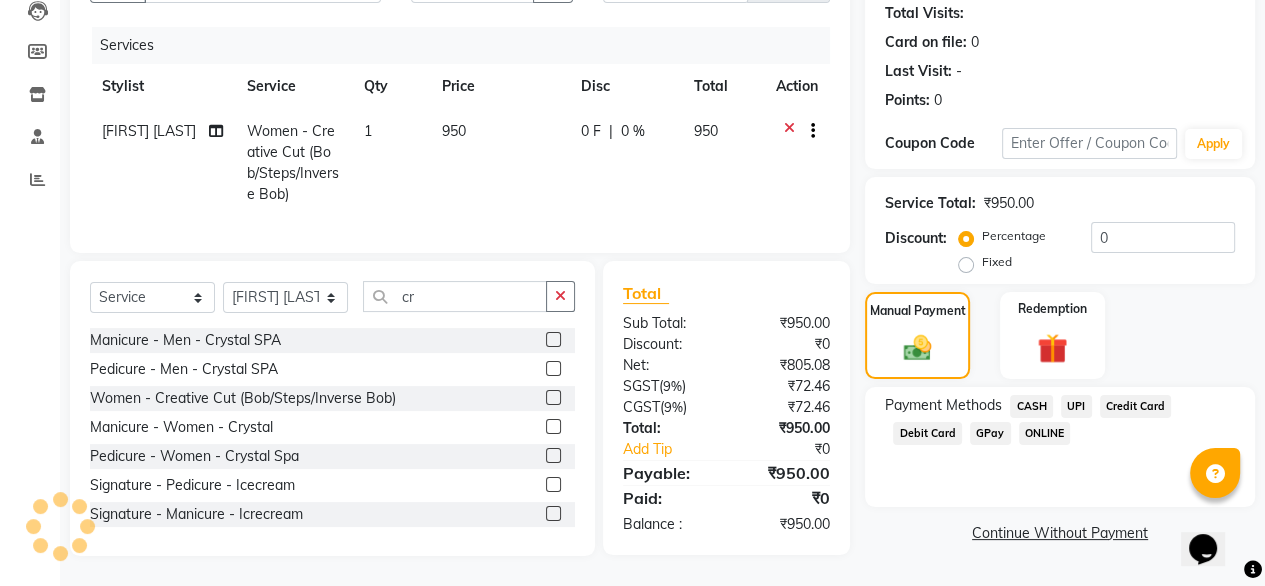 click on "UPI" 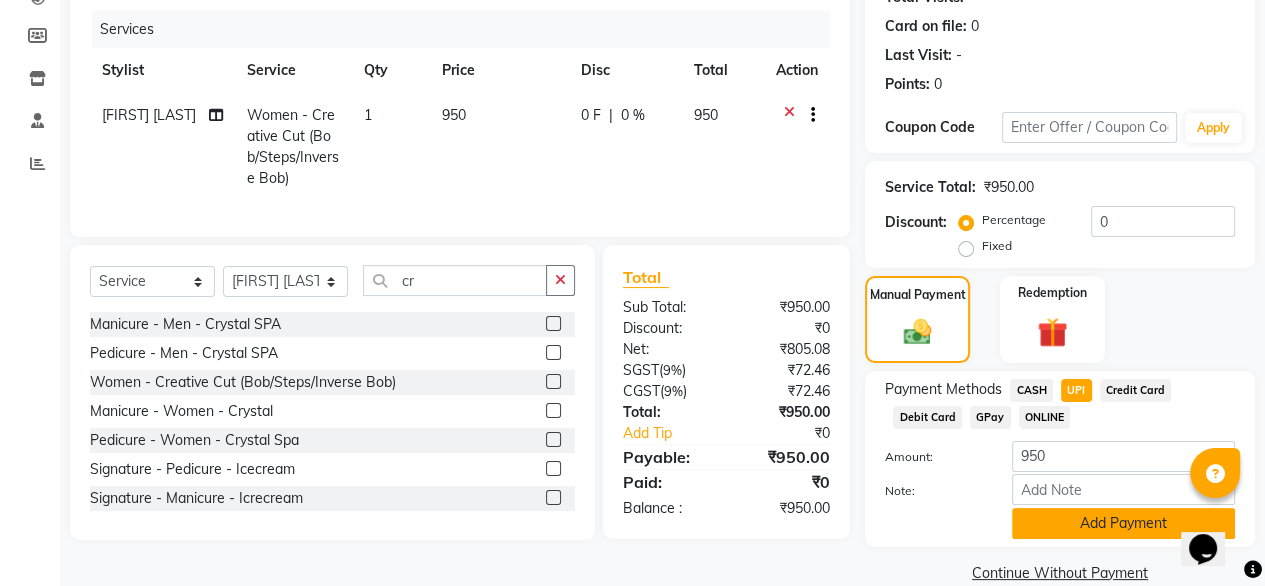 click on "Add Payment" 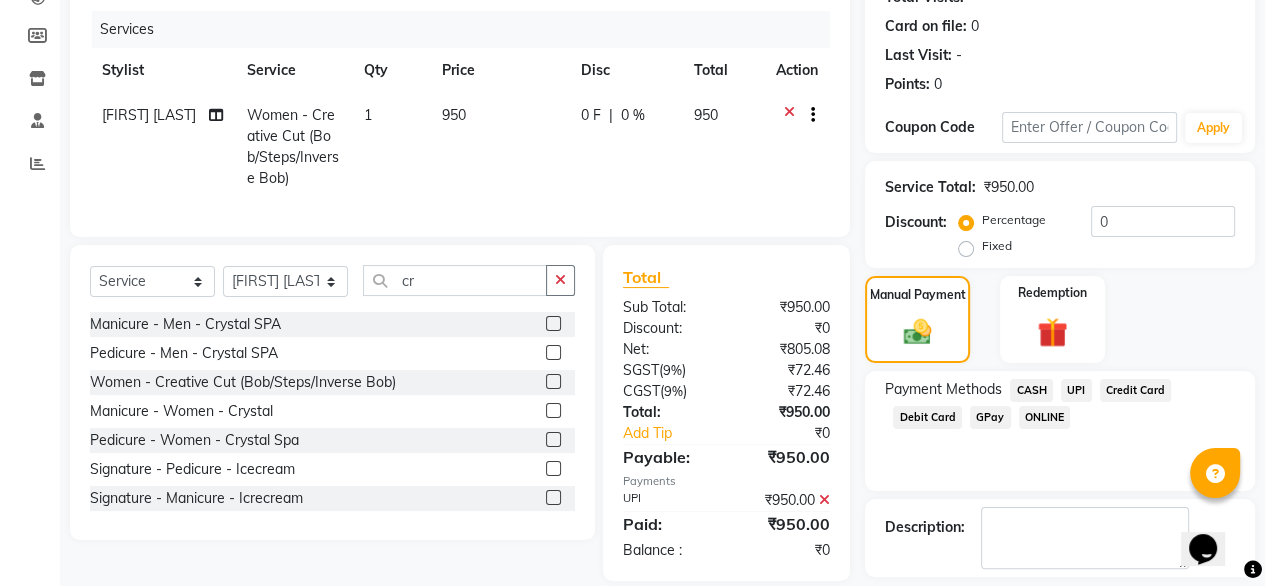 scroll, scrollTop: 325, scrollLeft: 0, axis: vertical 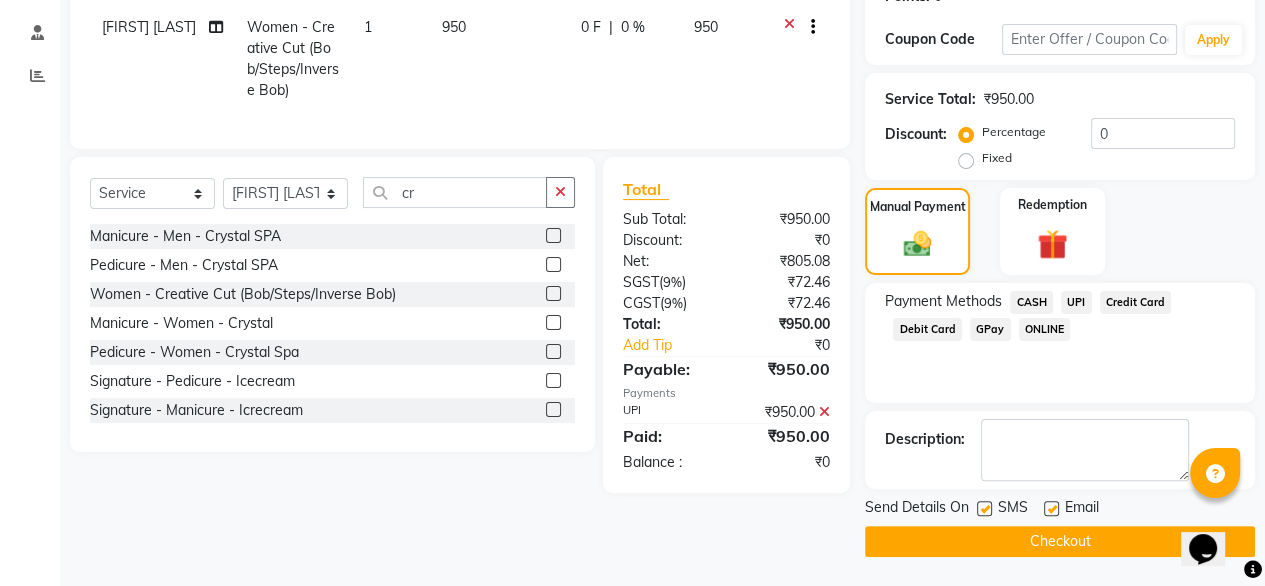 click on "Checkout" 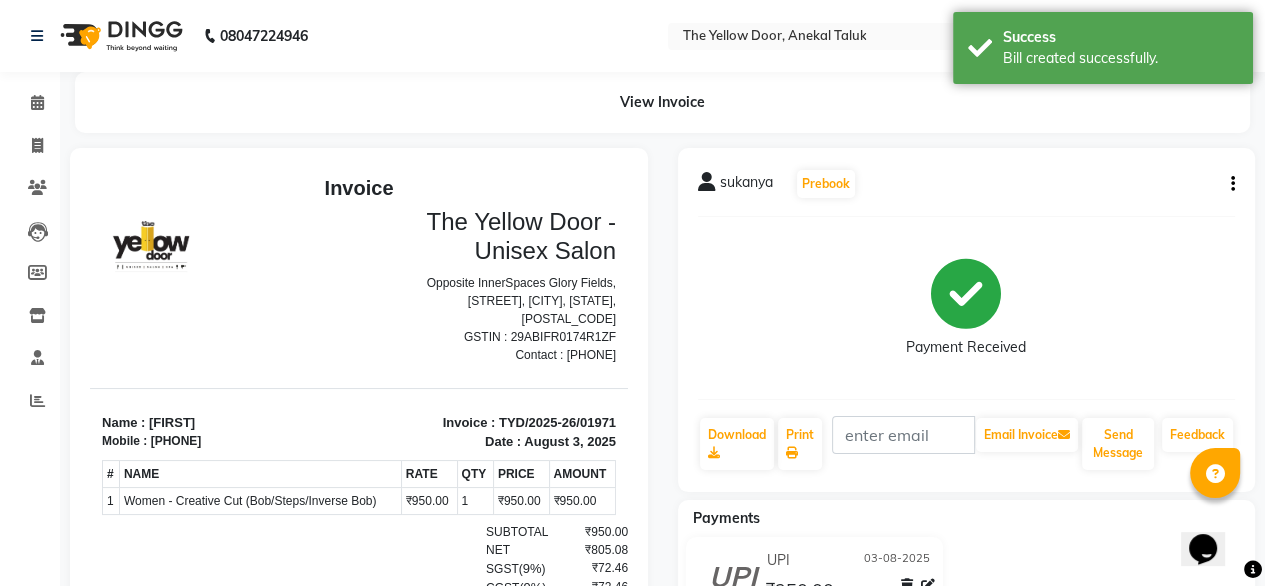 scroll, scrollTop: 0, scrollLeft: 0, axis: both 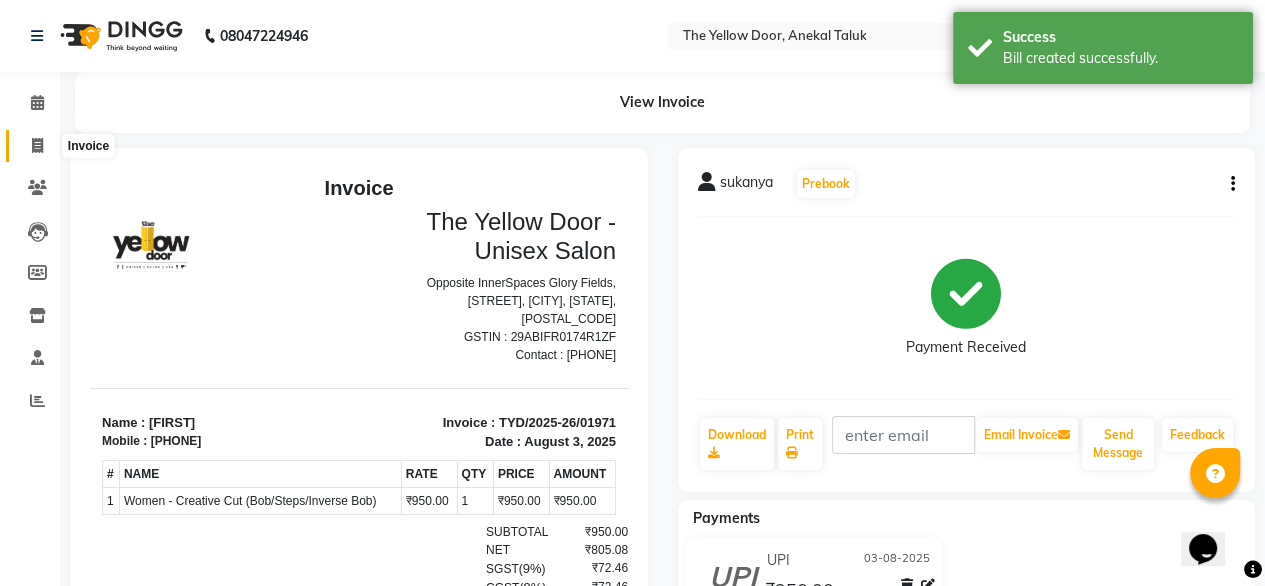 click 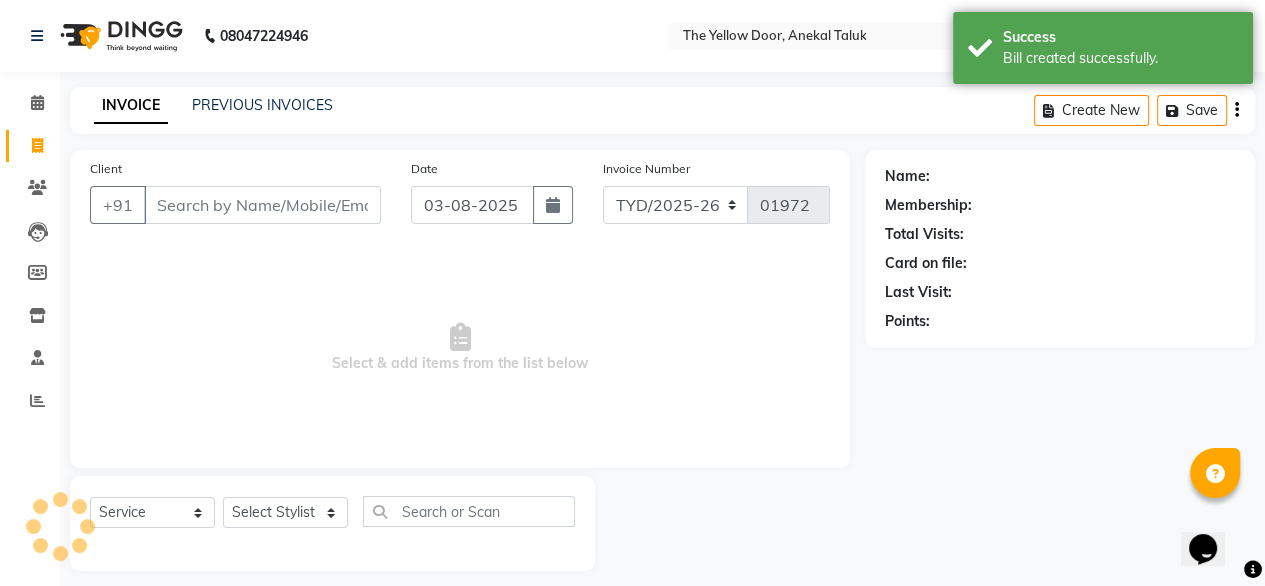 scroll, scrollTop: 16, scrollLeft: 0, axis: vertical 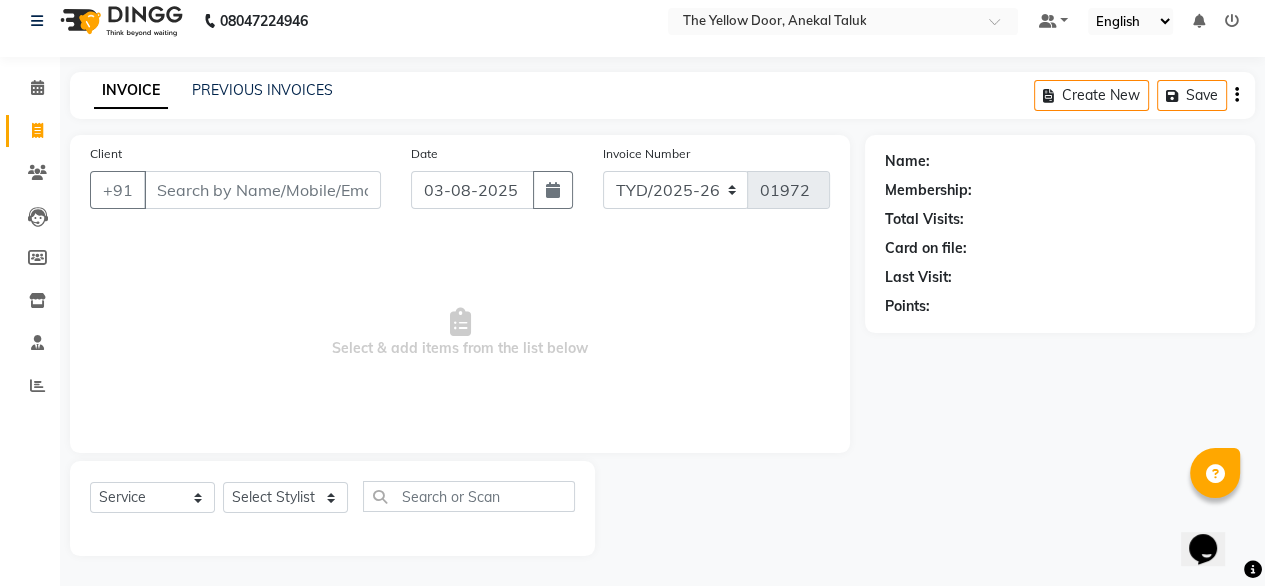 click on "Client" at bounding box center (262, 190) 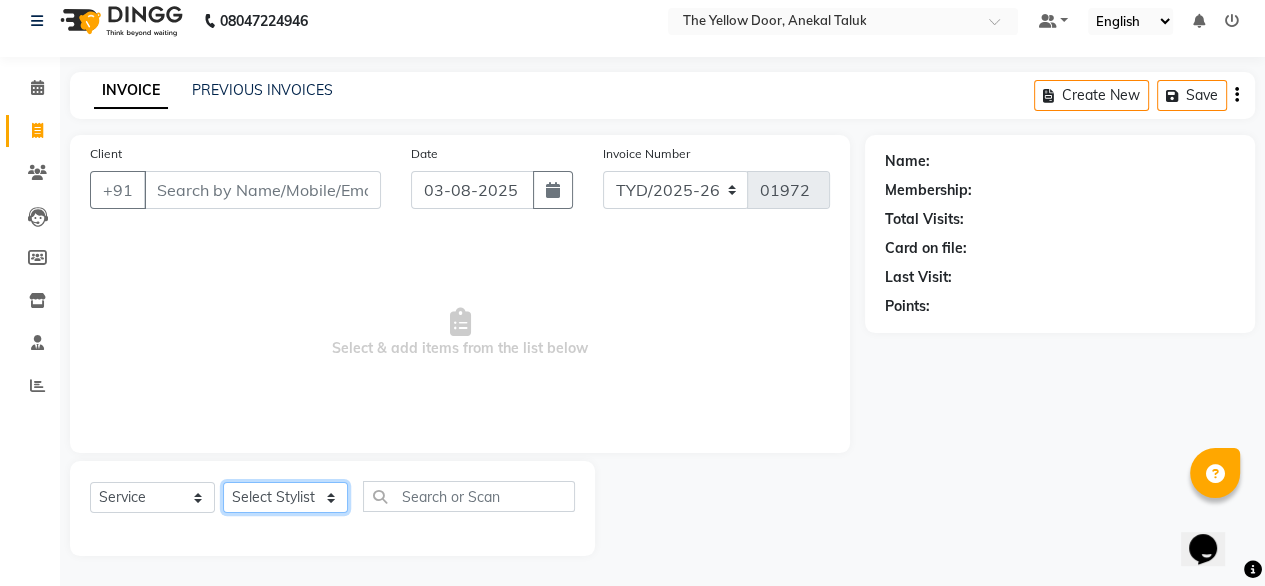 drag, startPoint x: 282, startPoint y: 509, endPoint x: 272, endPoint y: 440, distance: 69.72087 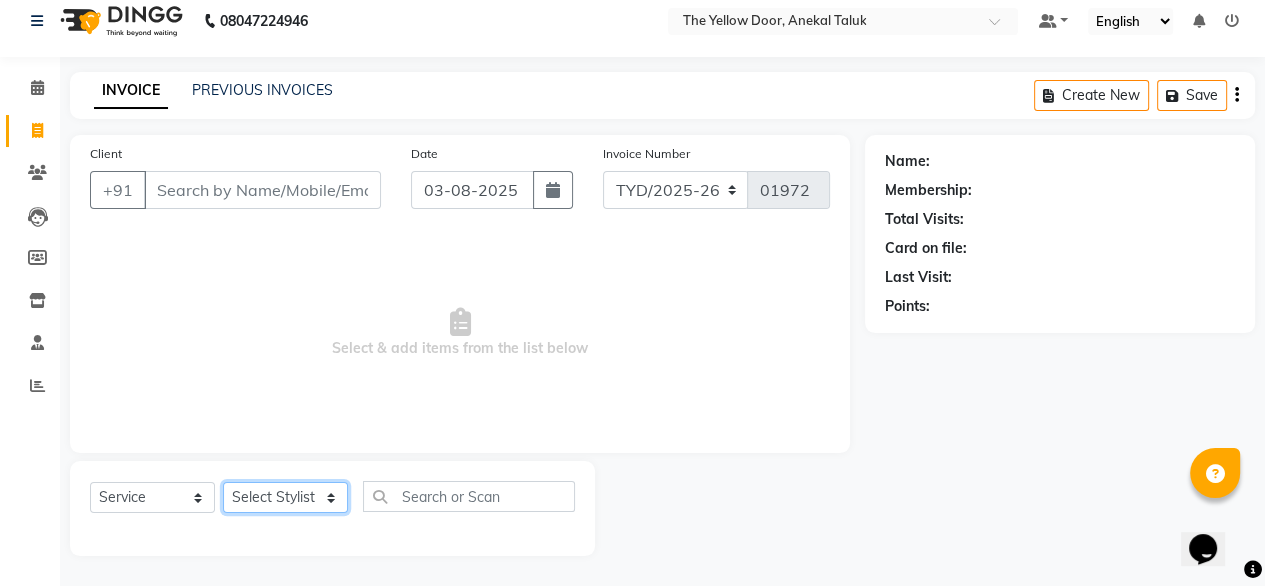 click on "Client +91 Date 03-08-2025 Invoice Number TYD/2025-26 V/2025-26 01972  Select & add items from the list below  Select  Service  Product  Membership  Package Voucher Prepaid Gift Card  Select Stylist [FIRST] [LAST] Bina [FIRST] [LAST] Housekeeping Manager [FIRST] [LAST] [FIRST] [LAST]" 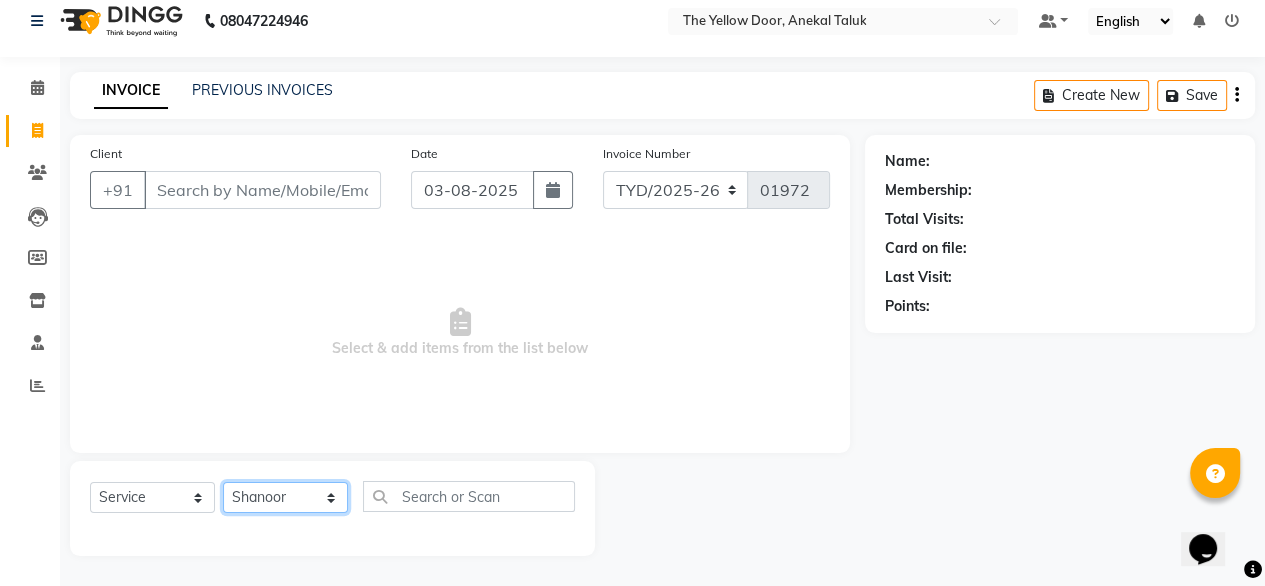click on "Select Stylist Amit Roy Bina Deena Jena Housekeeping Manager Sajiya Shefi Shanoor Shri" 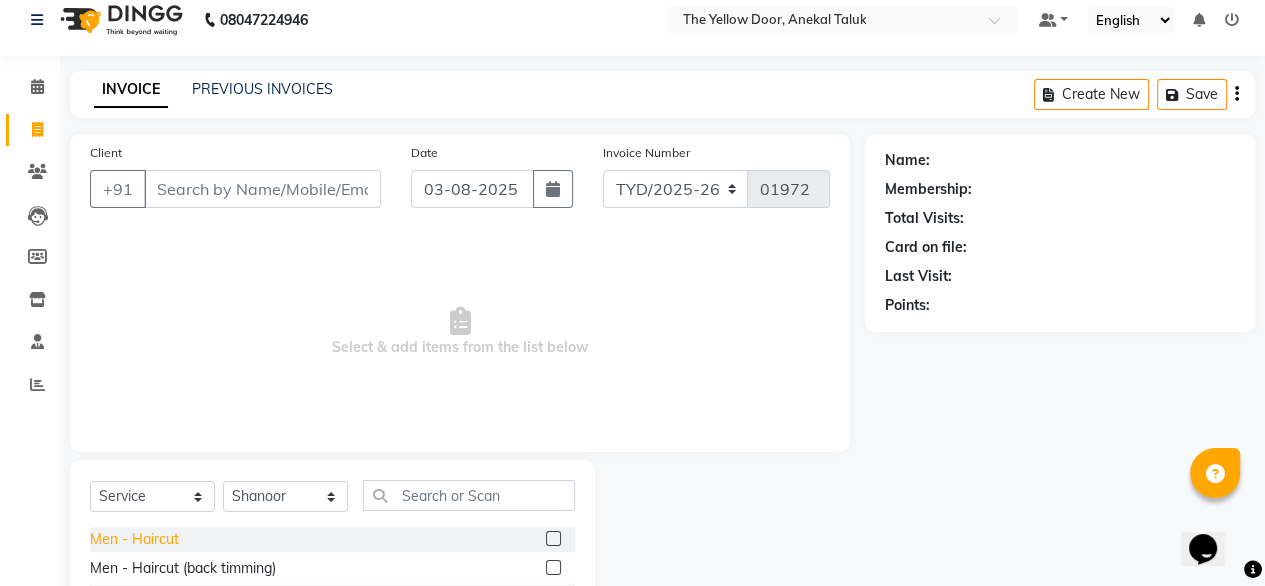 click on "Men - Haircut" 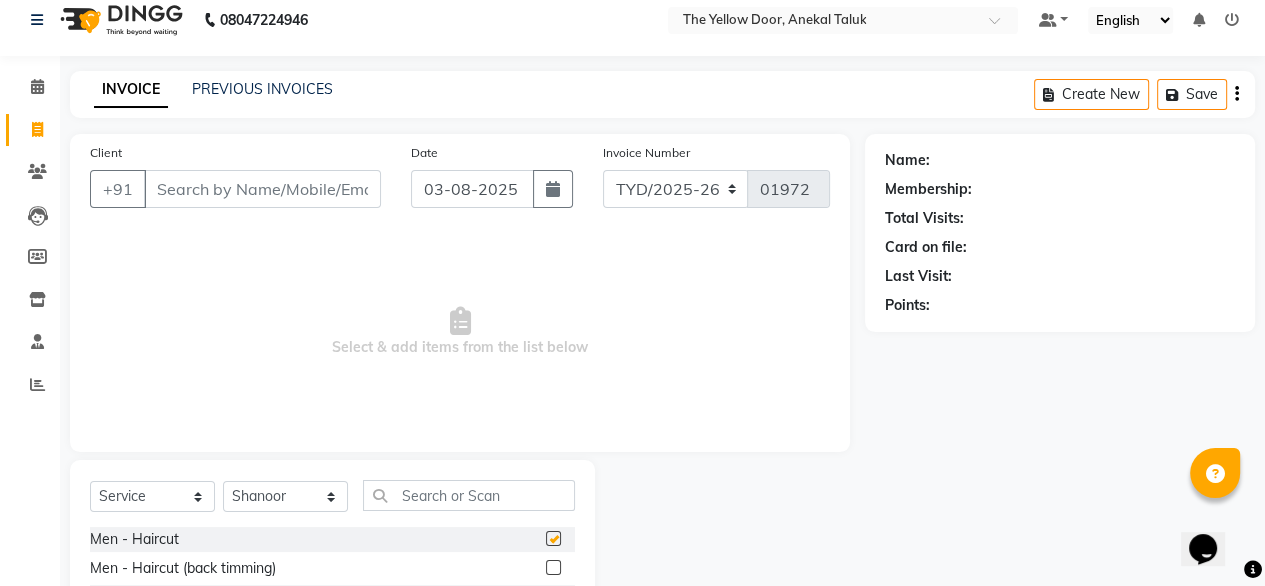 checkbox on "false" 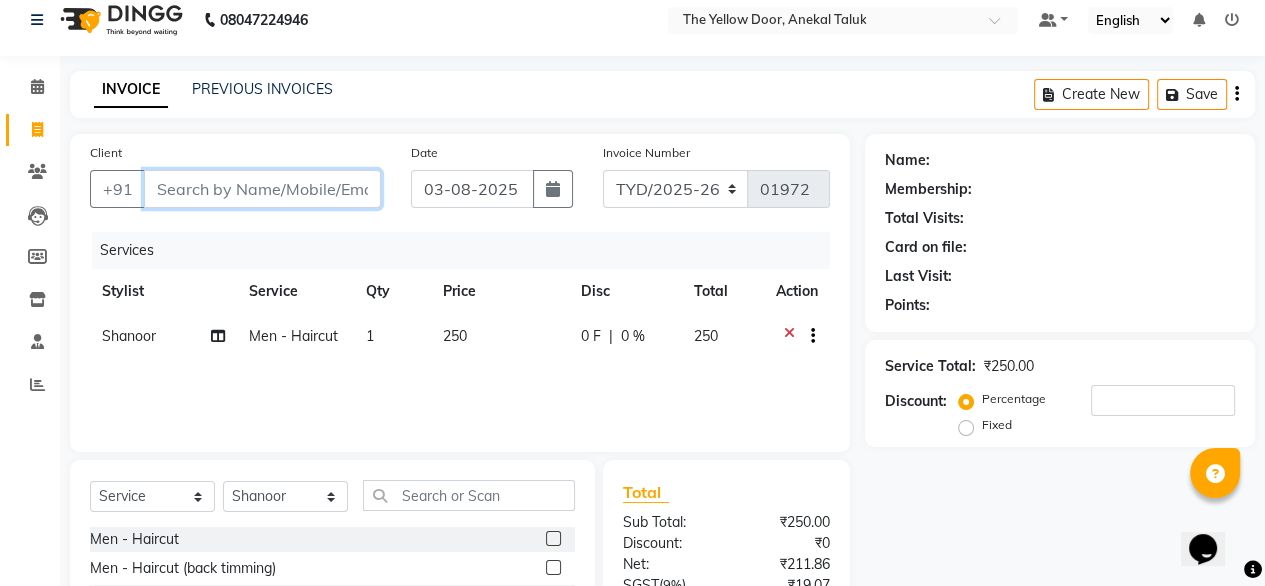 click on "Client" at bounding box center [262, 189] 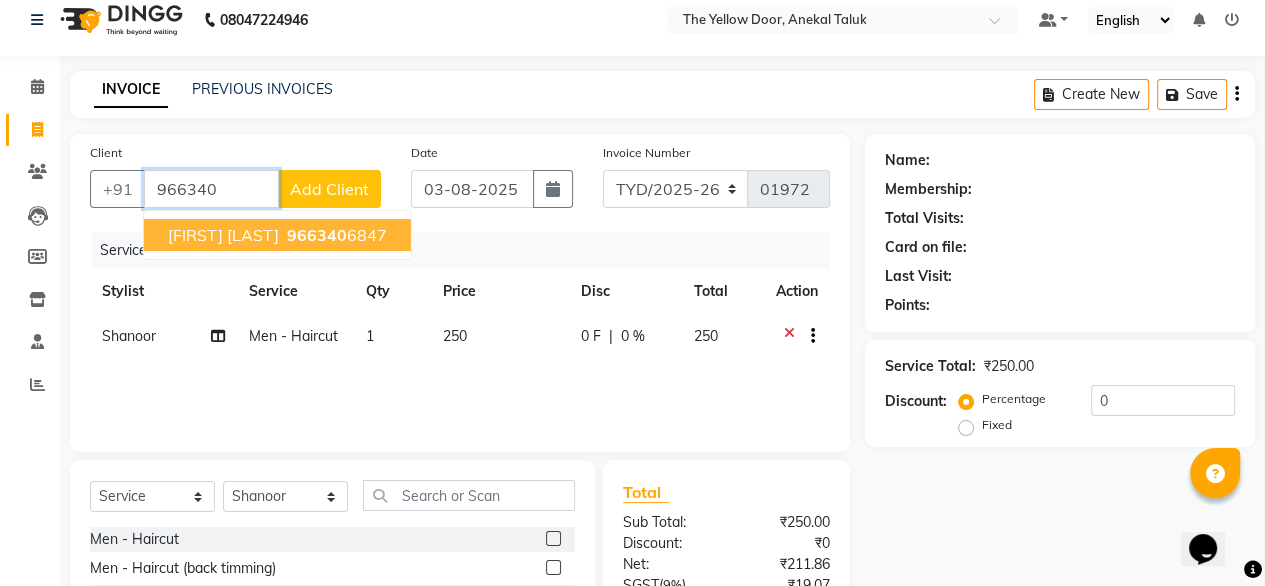 click on "[FIRST] [LAST]" at bounding box center [223, 235] 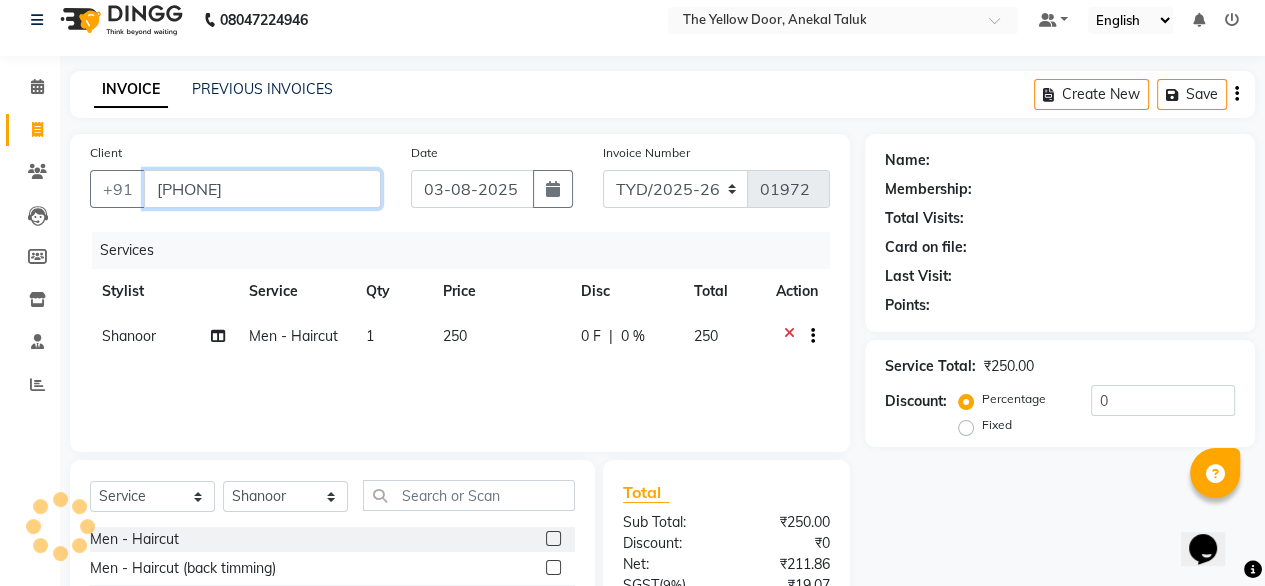 type on "[PHONE]" 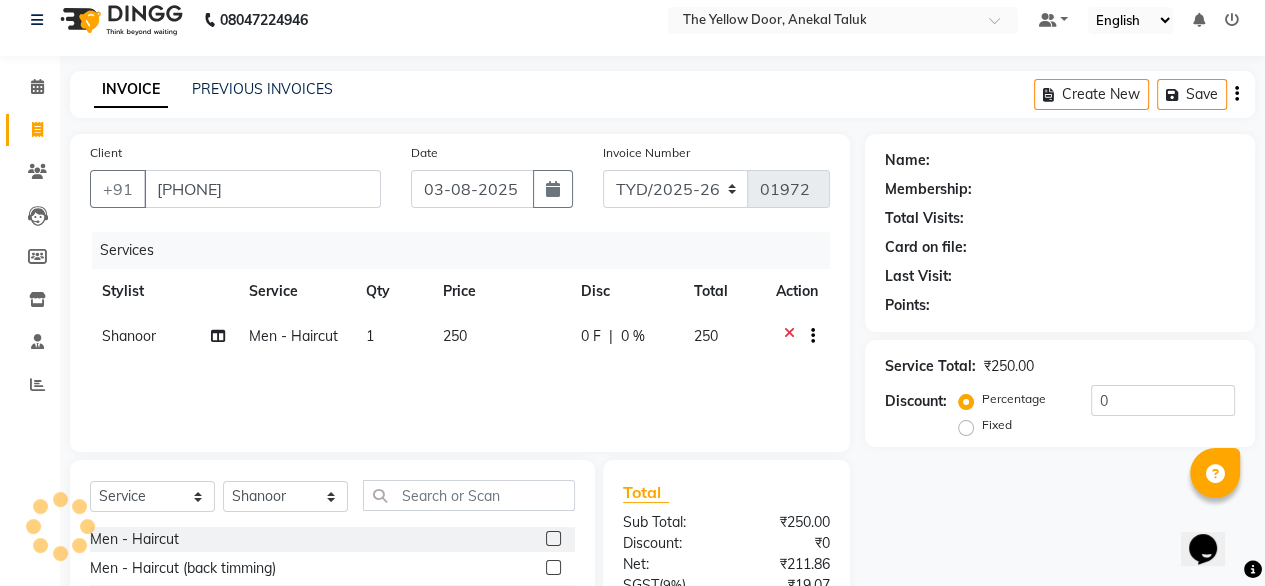 scroll, scrollTop: 216, scrollLeft: 0, axis: vertical 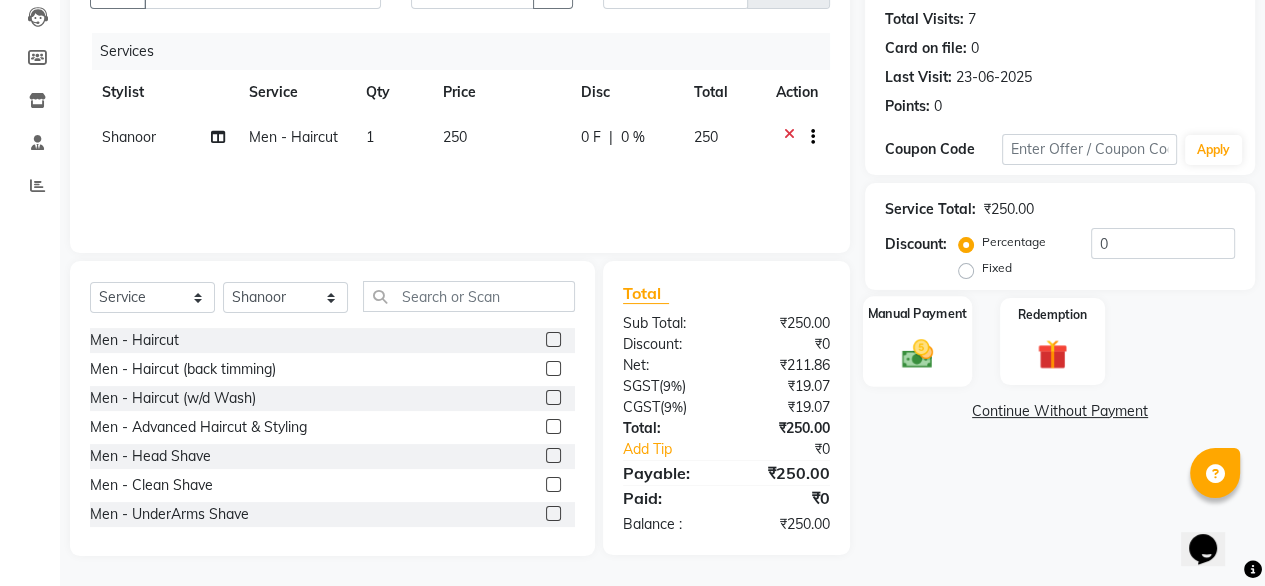click on "Manual Payment" 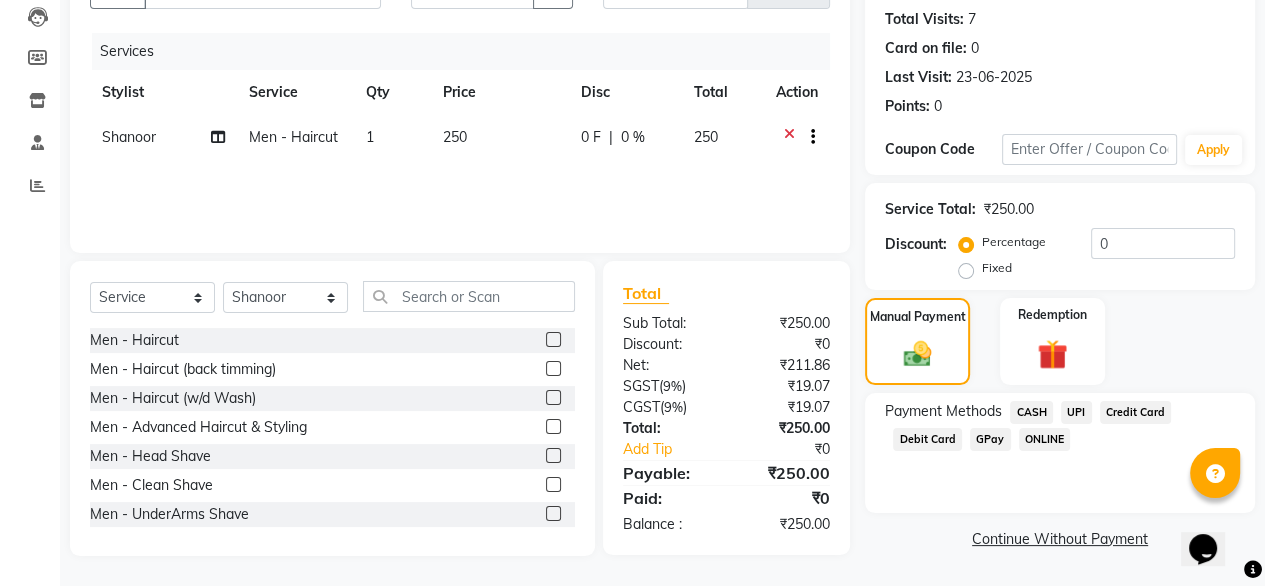 click on "UPI" 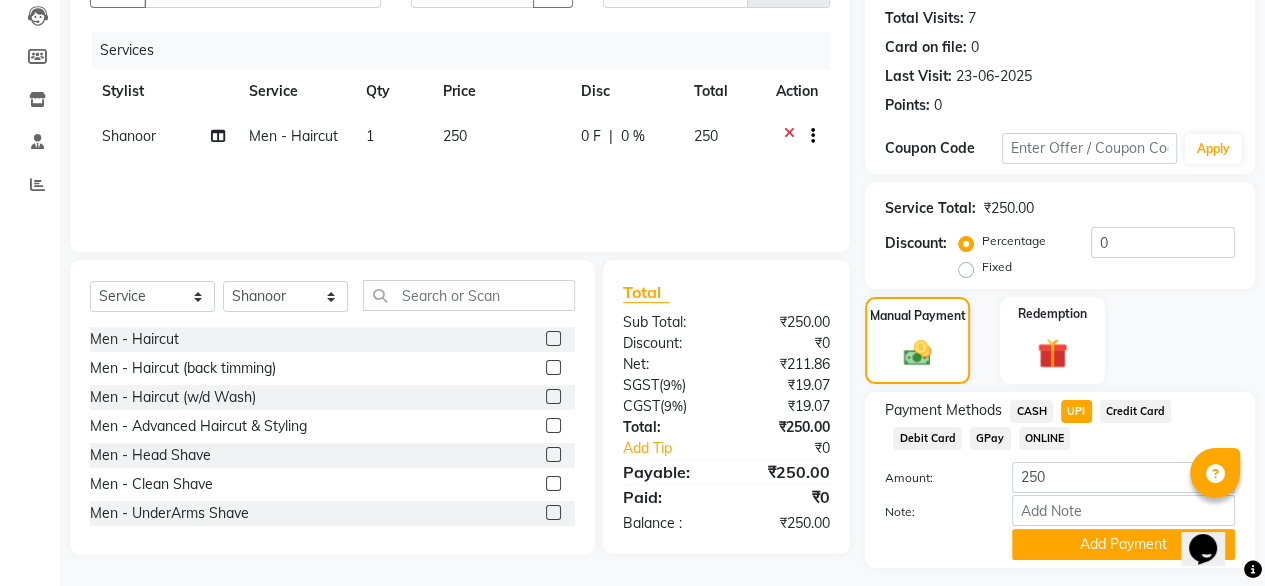 click on "Note:" 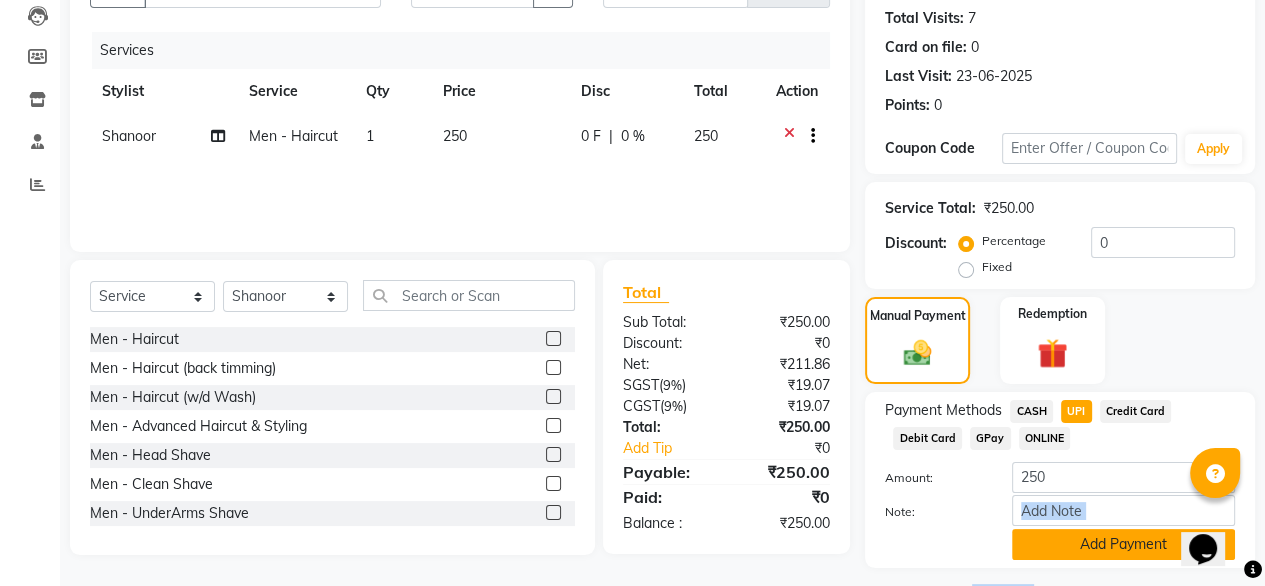 click on "Amount: 250 Note: Add Payment" 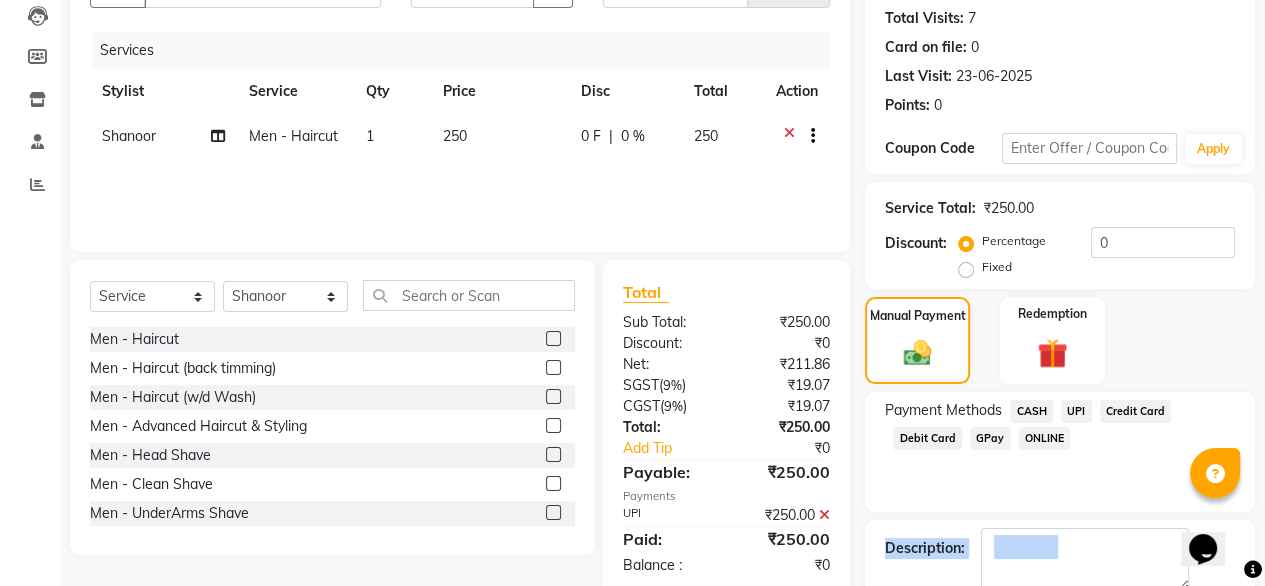 scroll, scrollTop: 325, scrollLeft: 0, axis: vertical 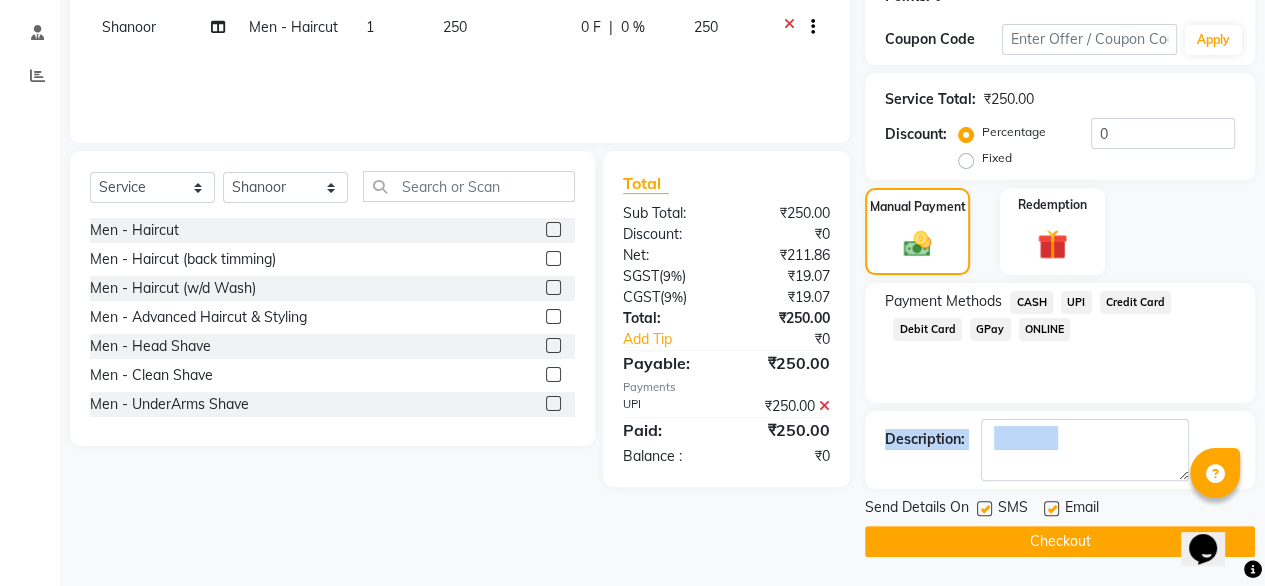 click on "Checkout" 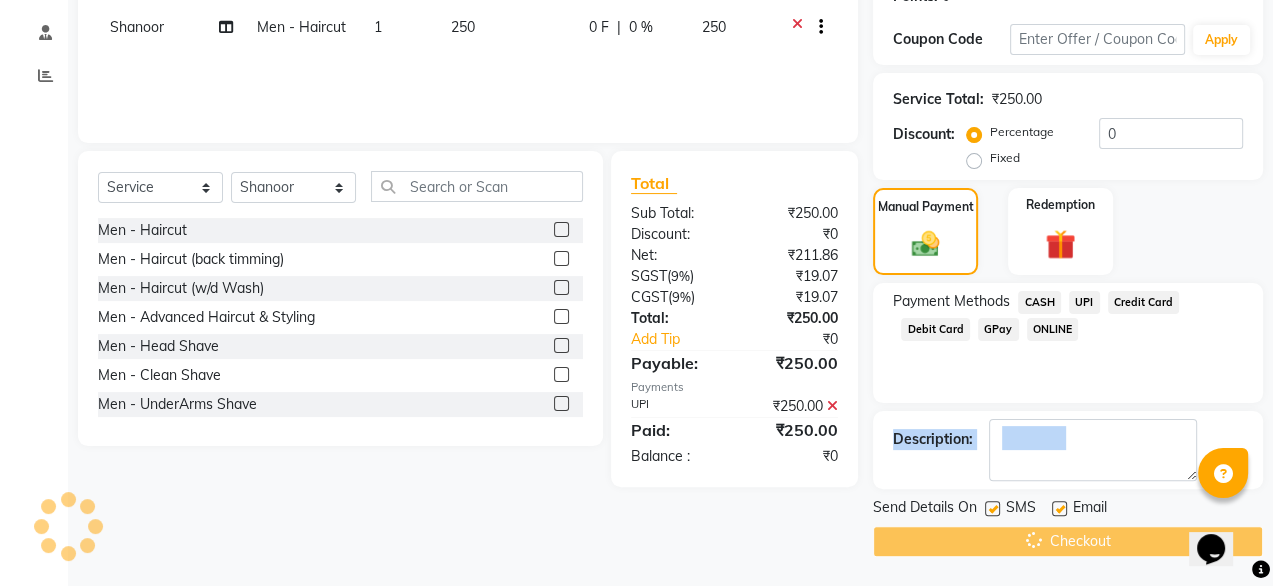 scroll, scrollTop: 0, scrollLeft: 0, axis: both 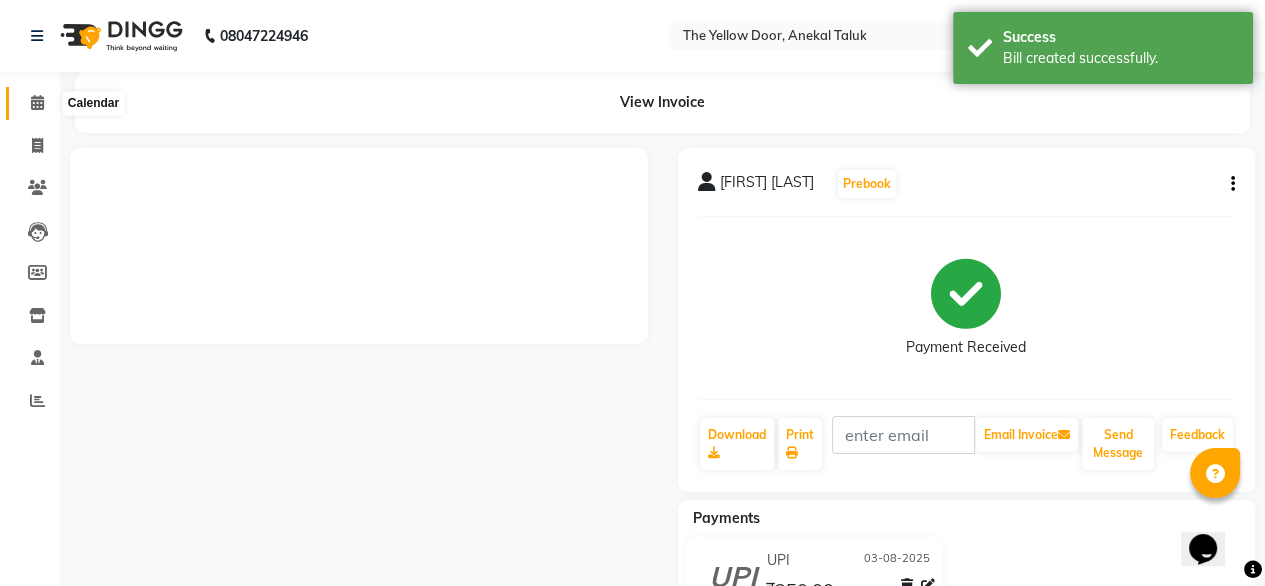click 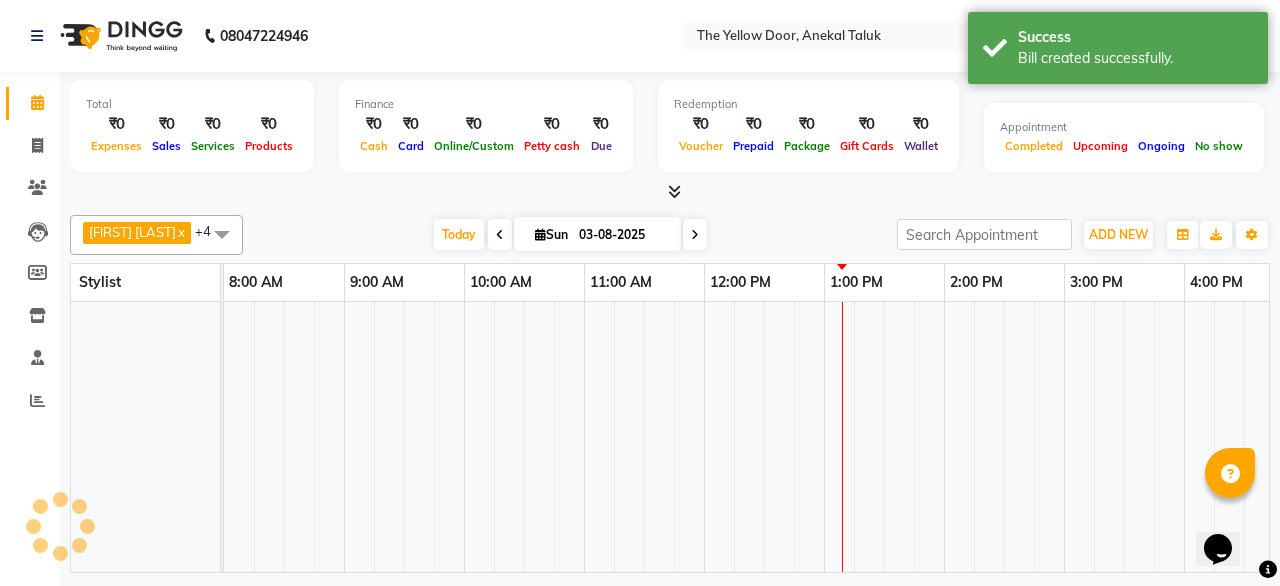scroll, scrollTop: 0, scrollLeft: 0, axis: both 